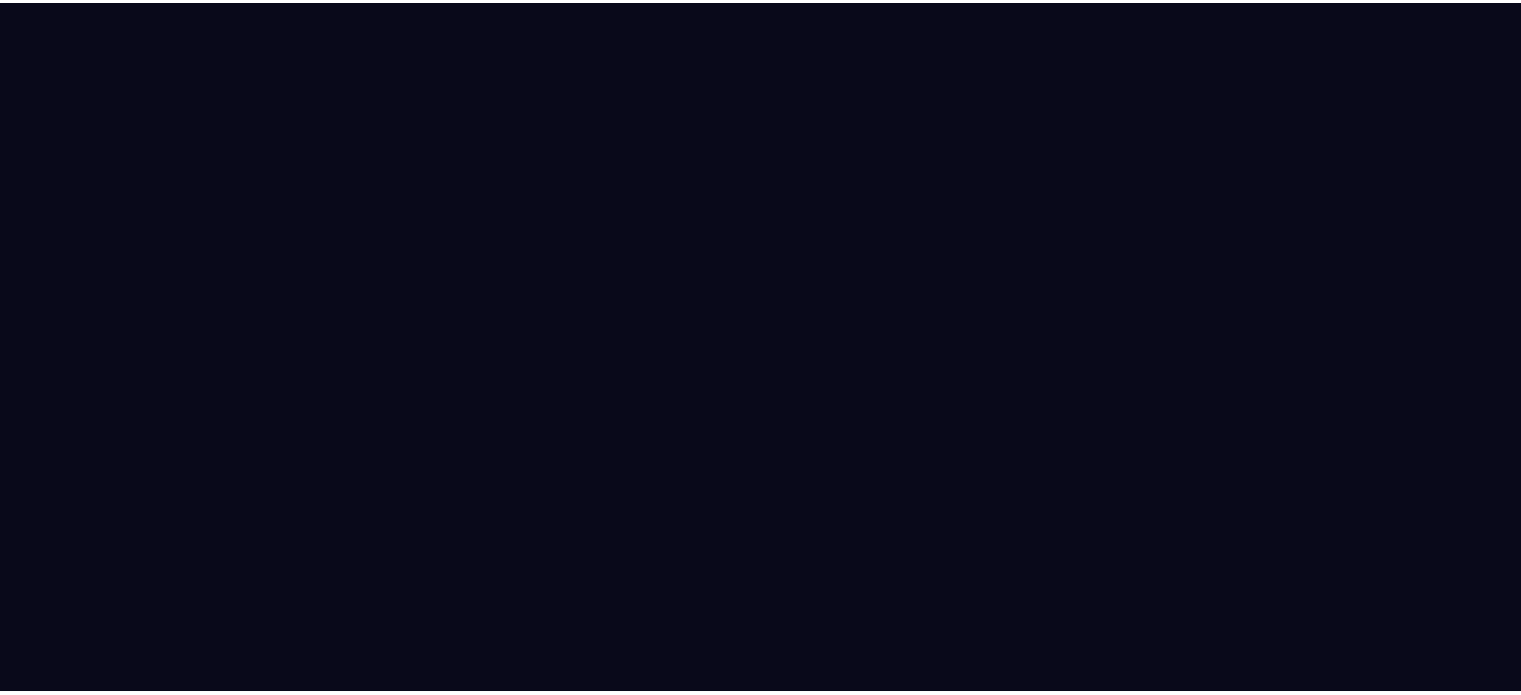 scroll, scrollTop: 0, scrollLeft: 0, axis: both 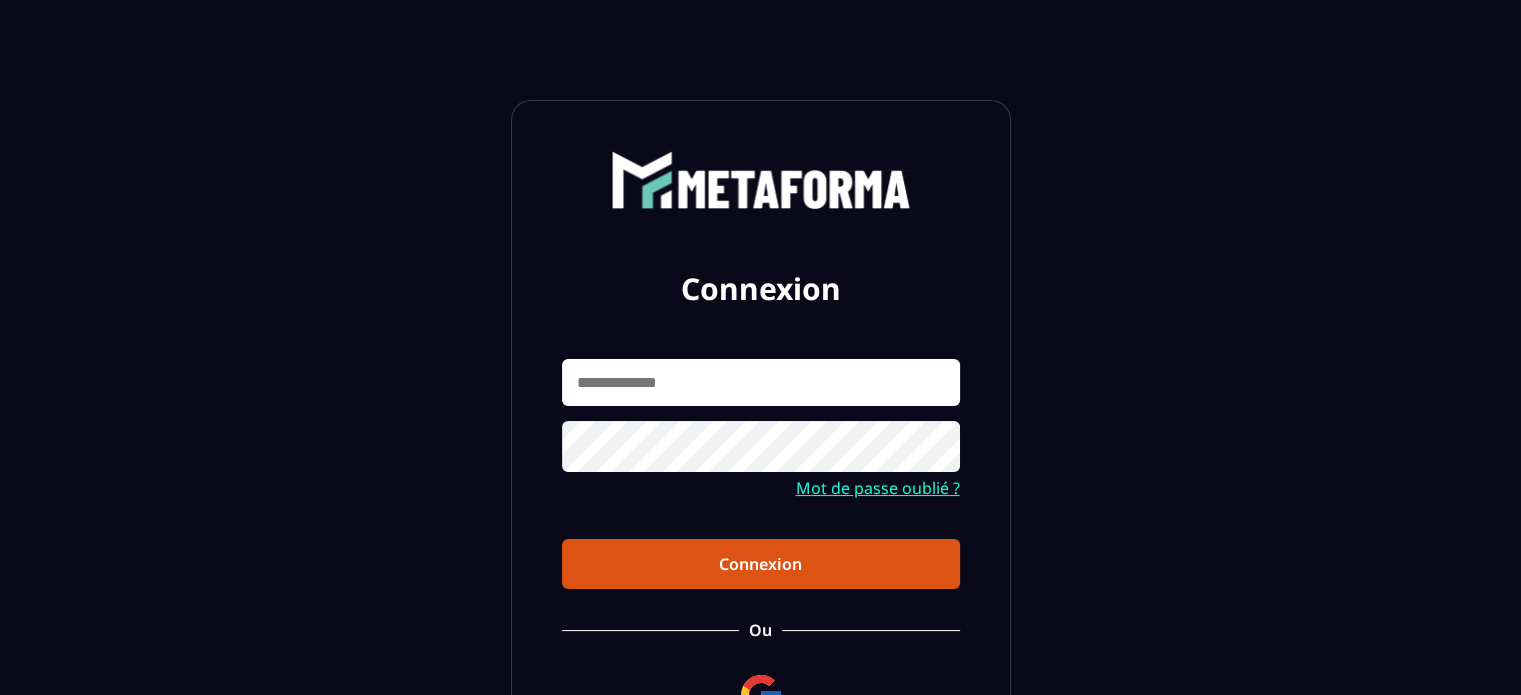 click at bounding box center (761, 382) 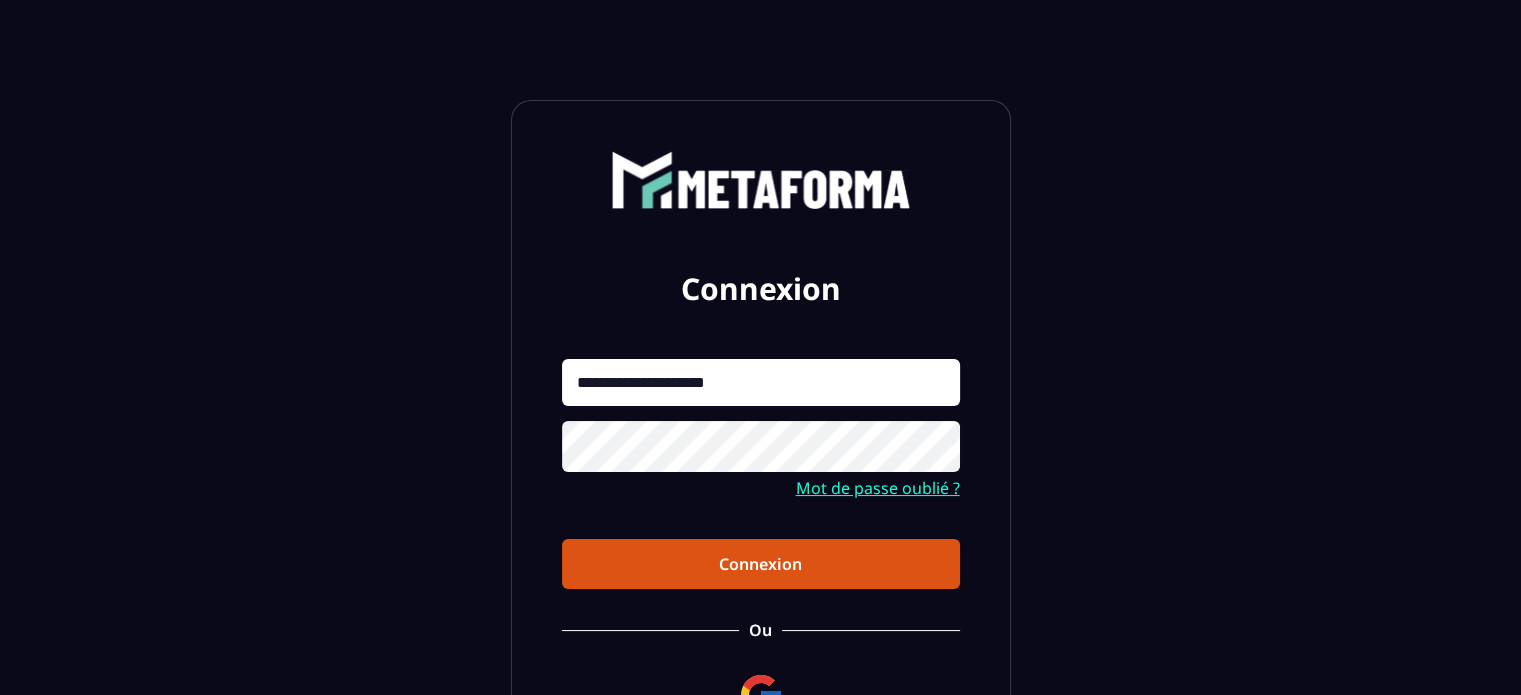type on "**********" 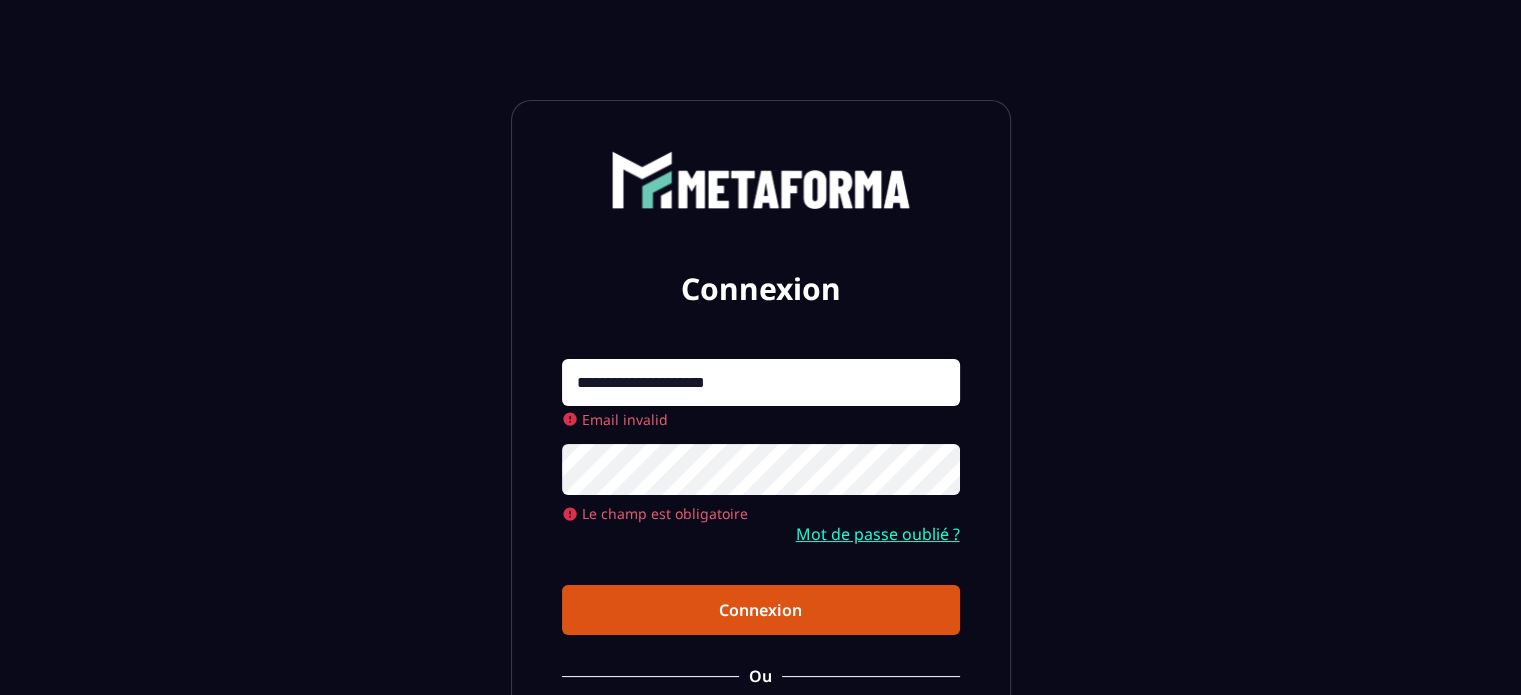 click on "**********" at bounding box center (761, 382) 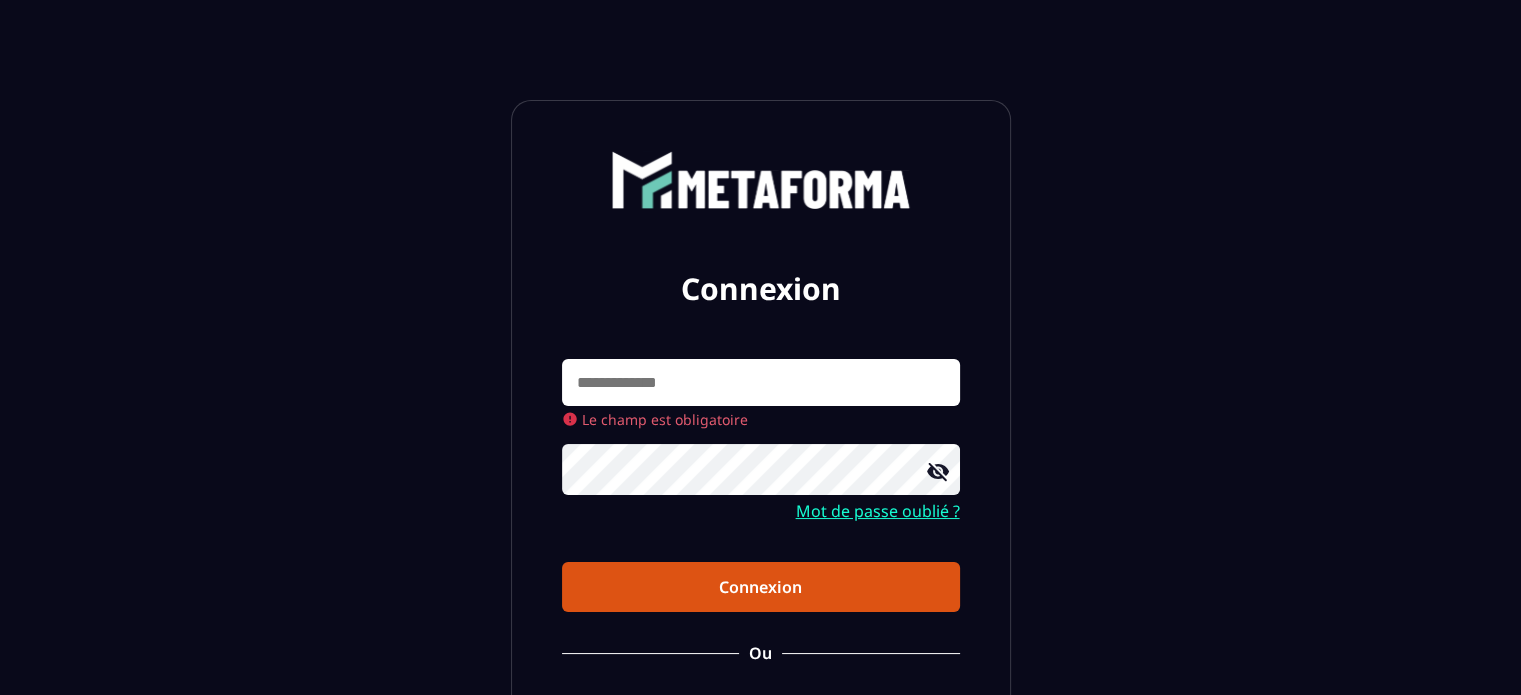 click at bounding box center [761, 382] 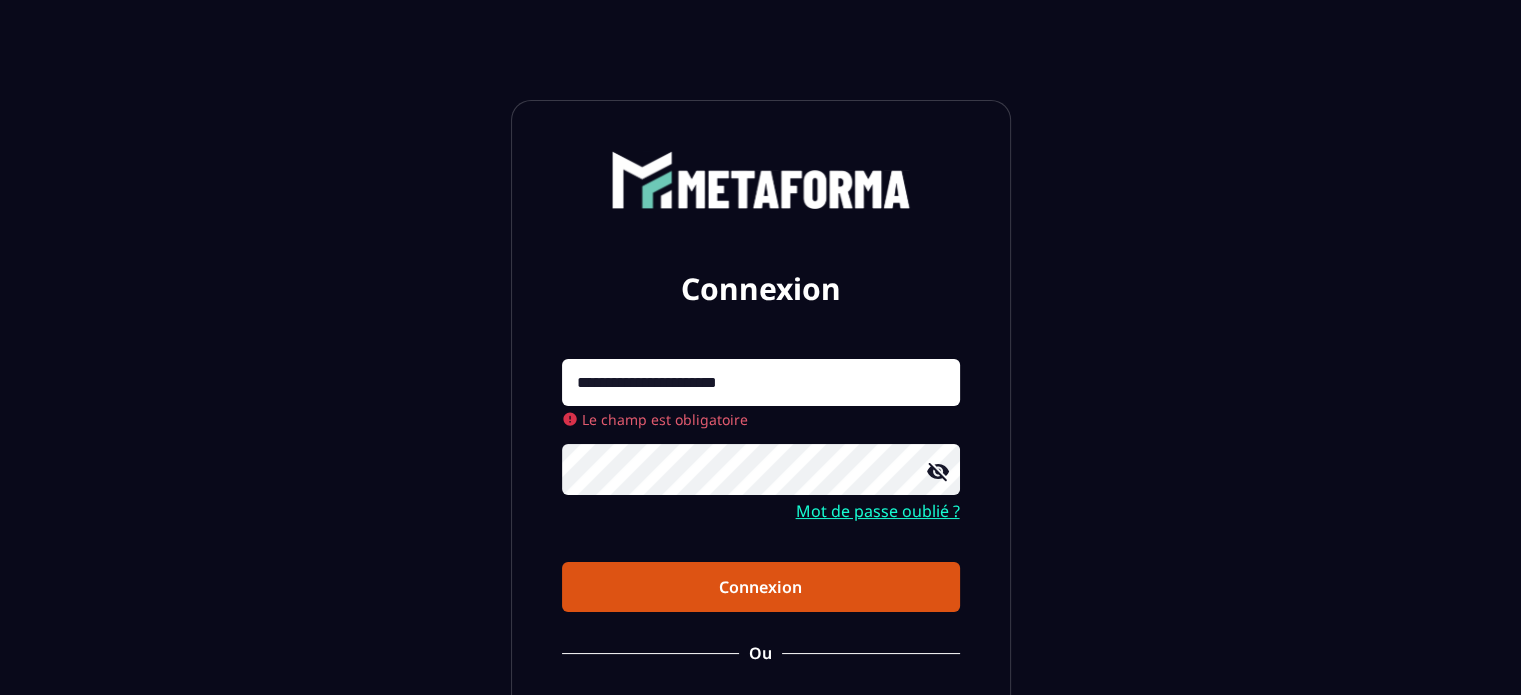 type on "**********" 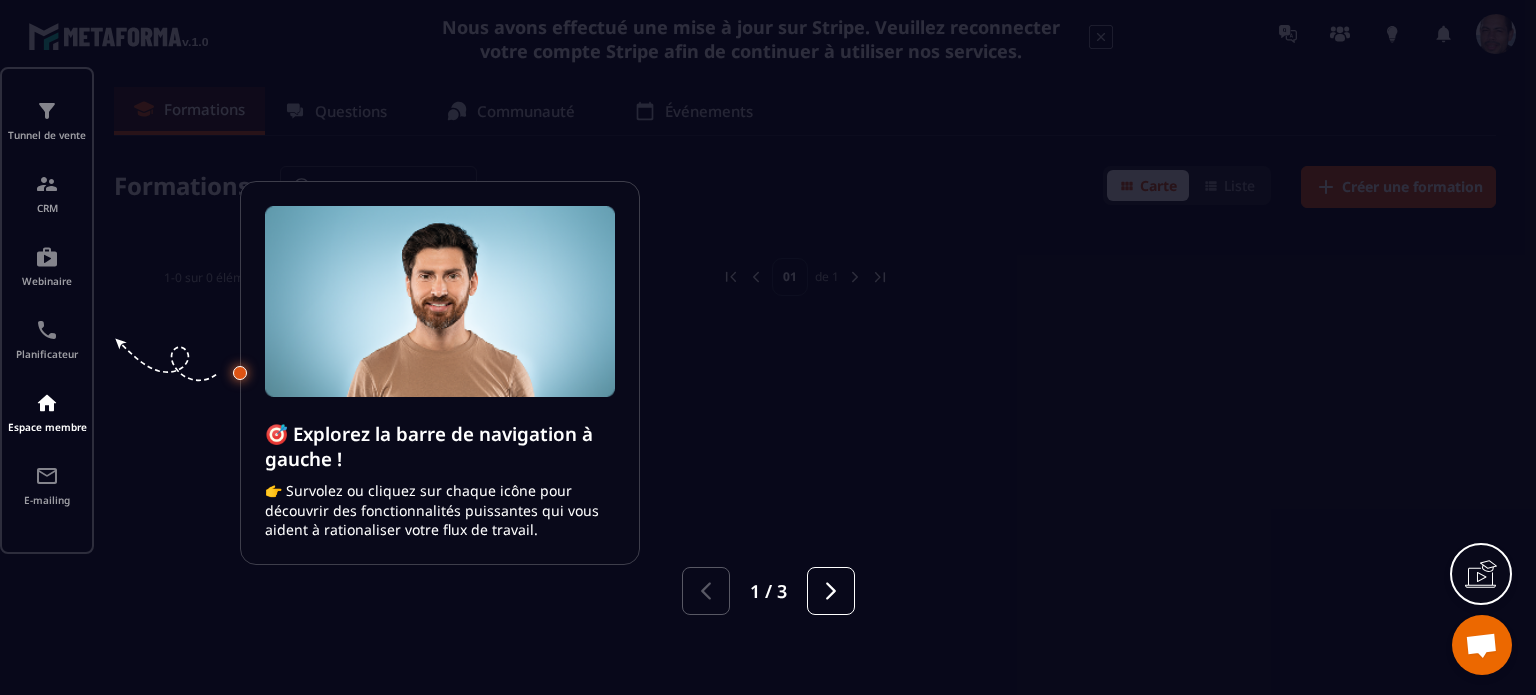 click at bounding box center (768, 347) 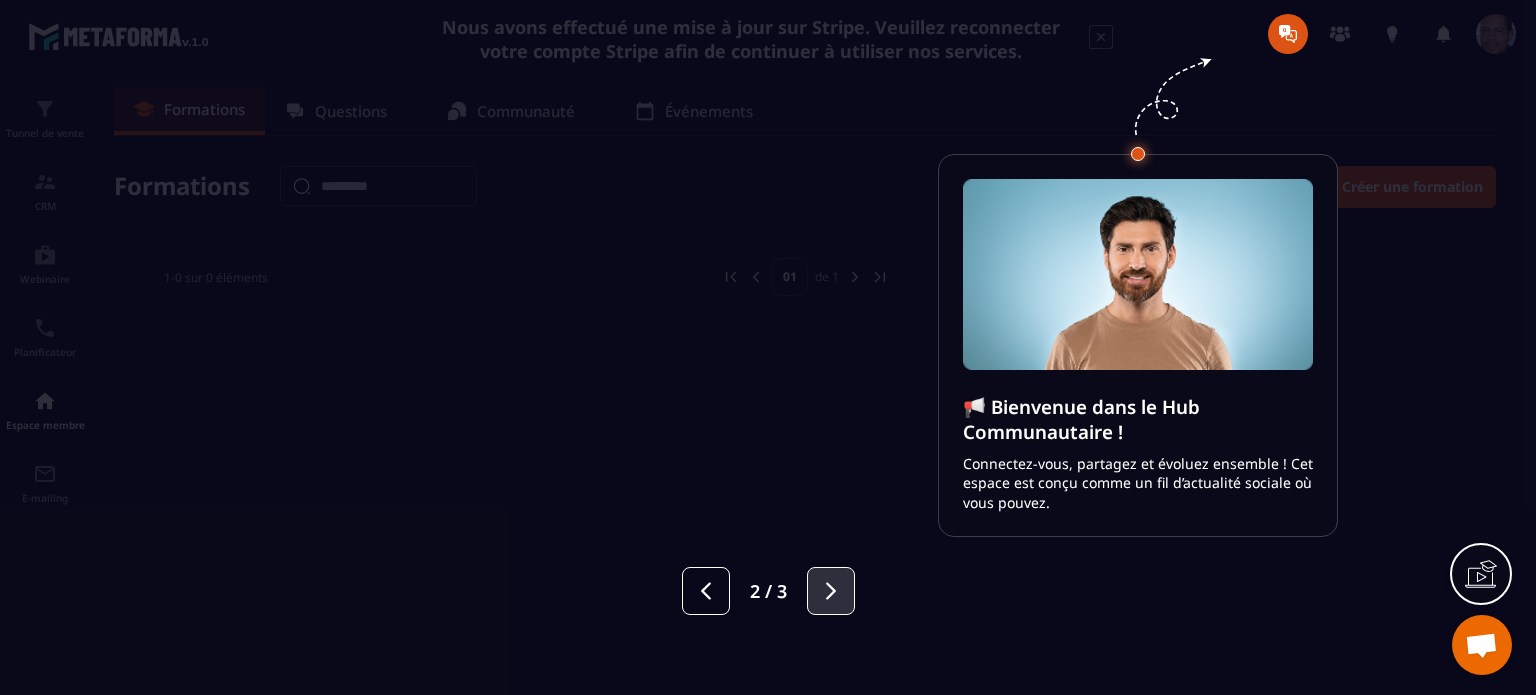 click at bounding box center (831, 591) 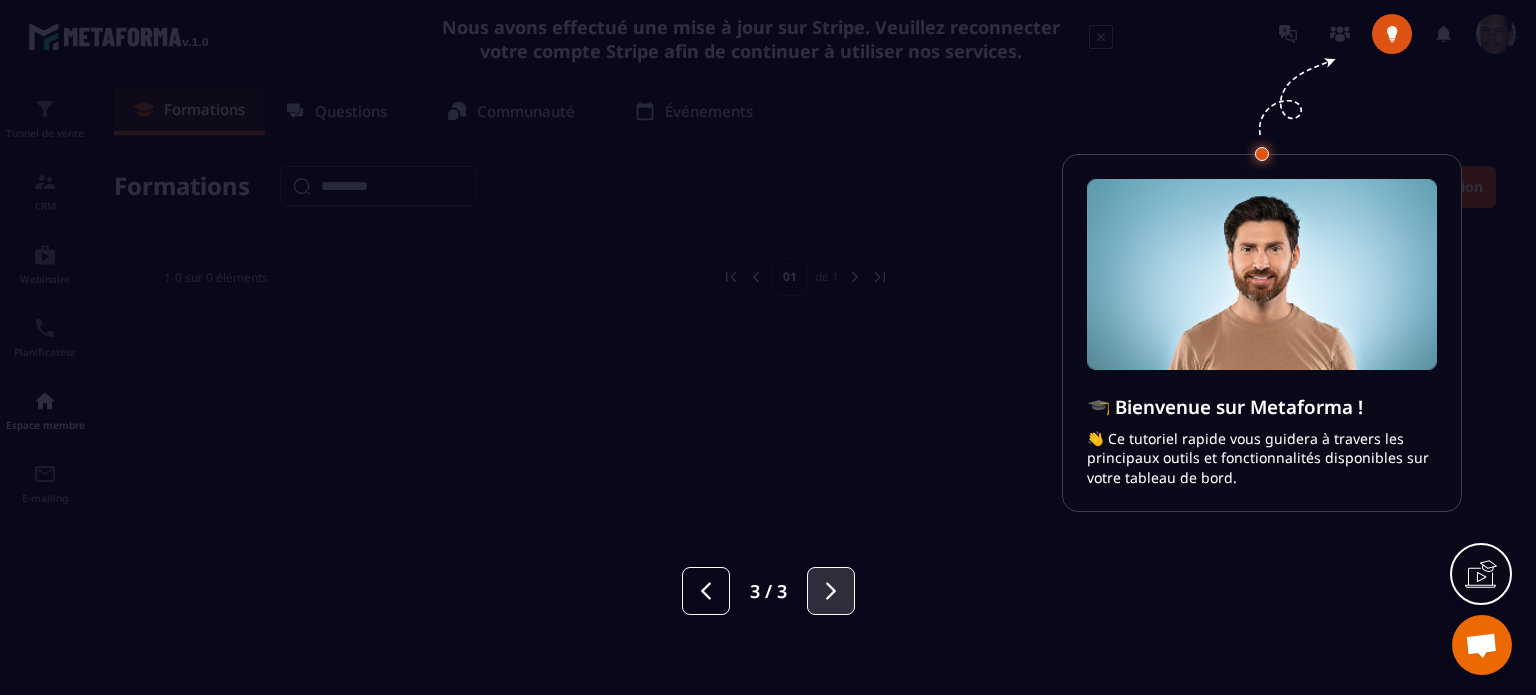 click at bounding box center (831, 591) 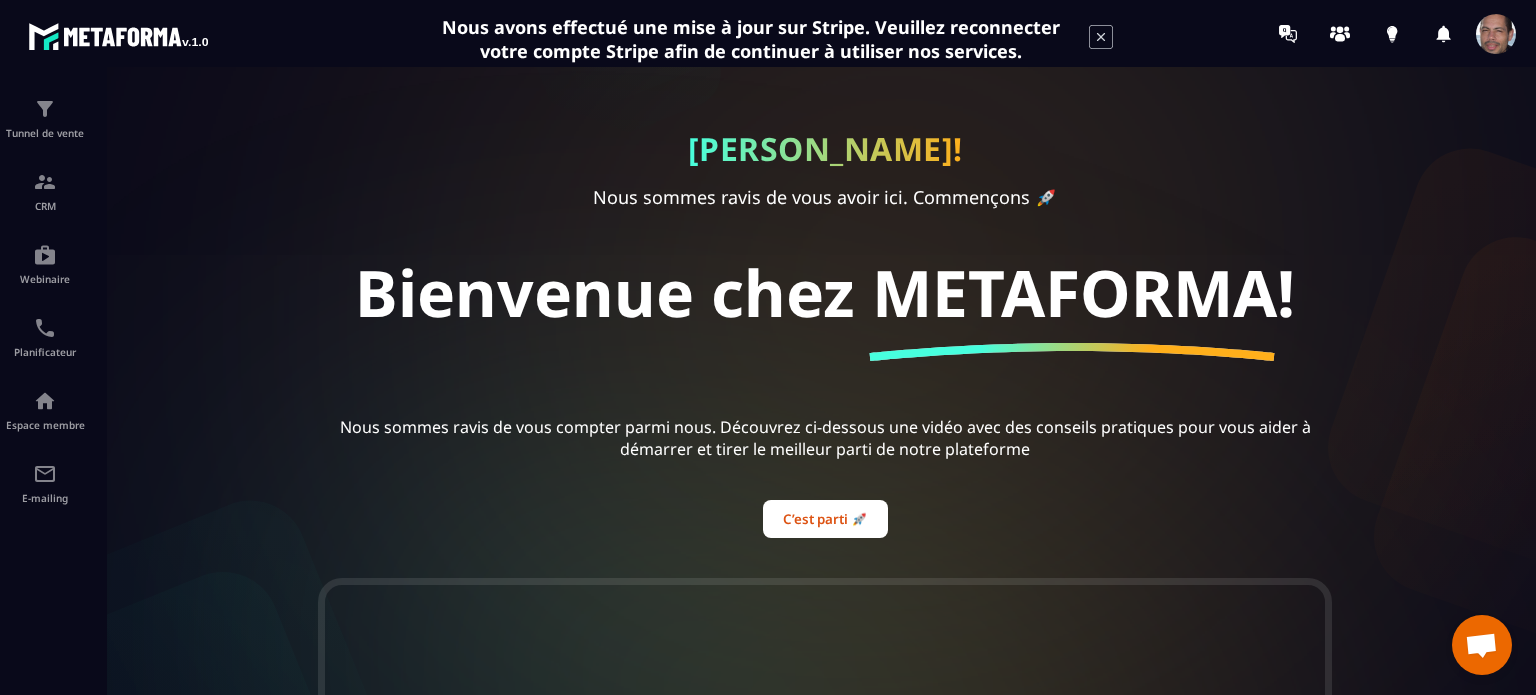 click on "Bienvenue chez METAFORMA!" at bounding box center [825, 292] 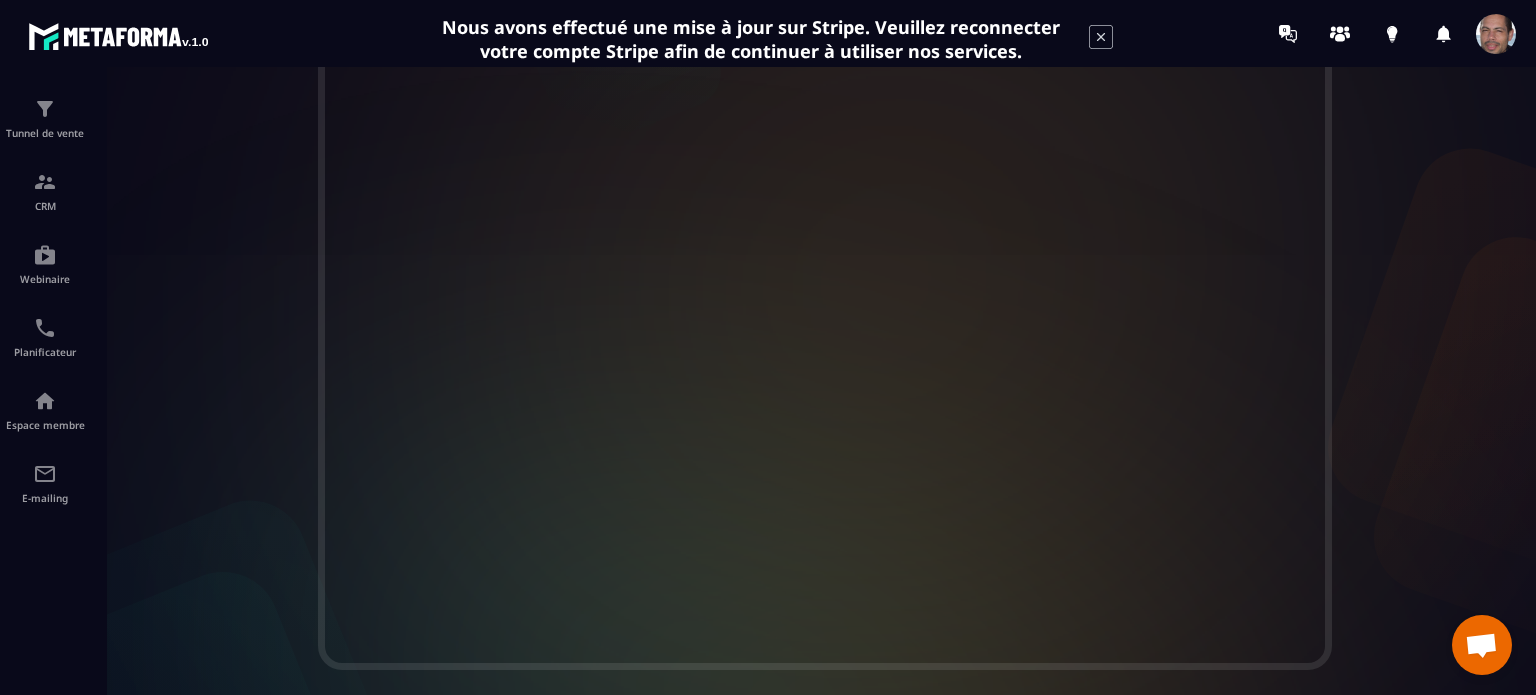scroll, scrollTop: 614, scrollLeft: 0, axis: vertical 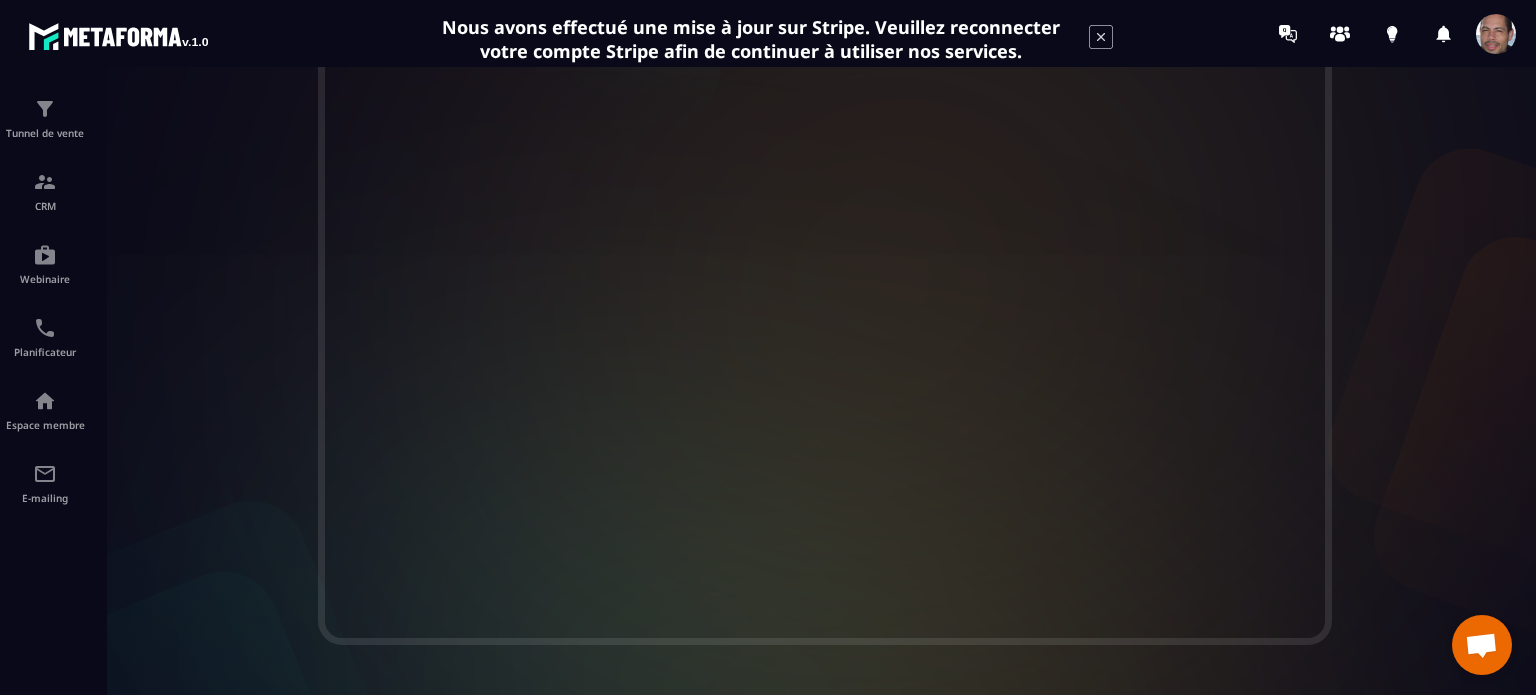 click at bounding box center [825, 304] 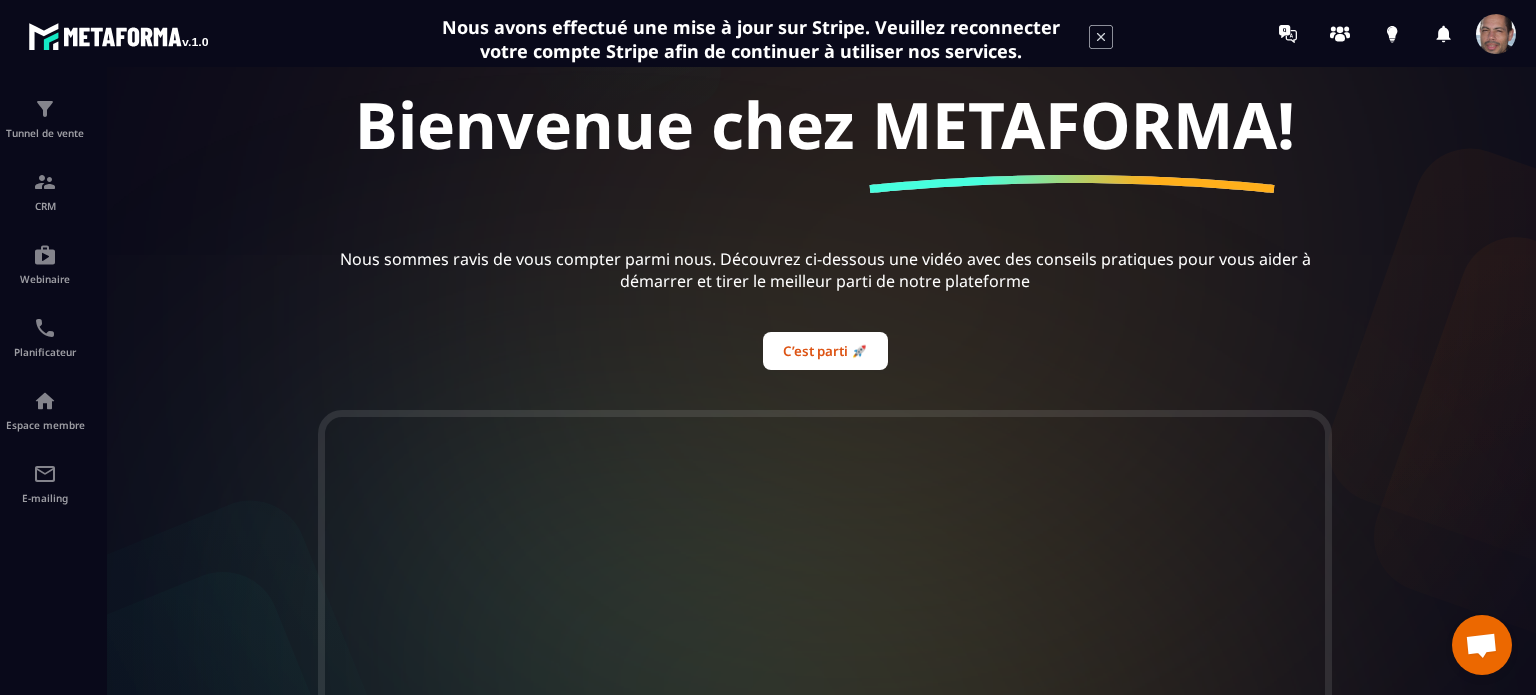 scroll, scrollTop: 0, scrollLeft: 0, axis: both 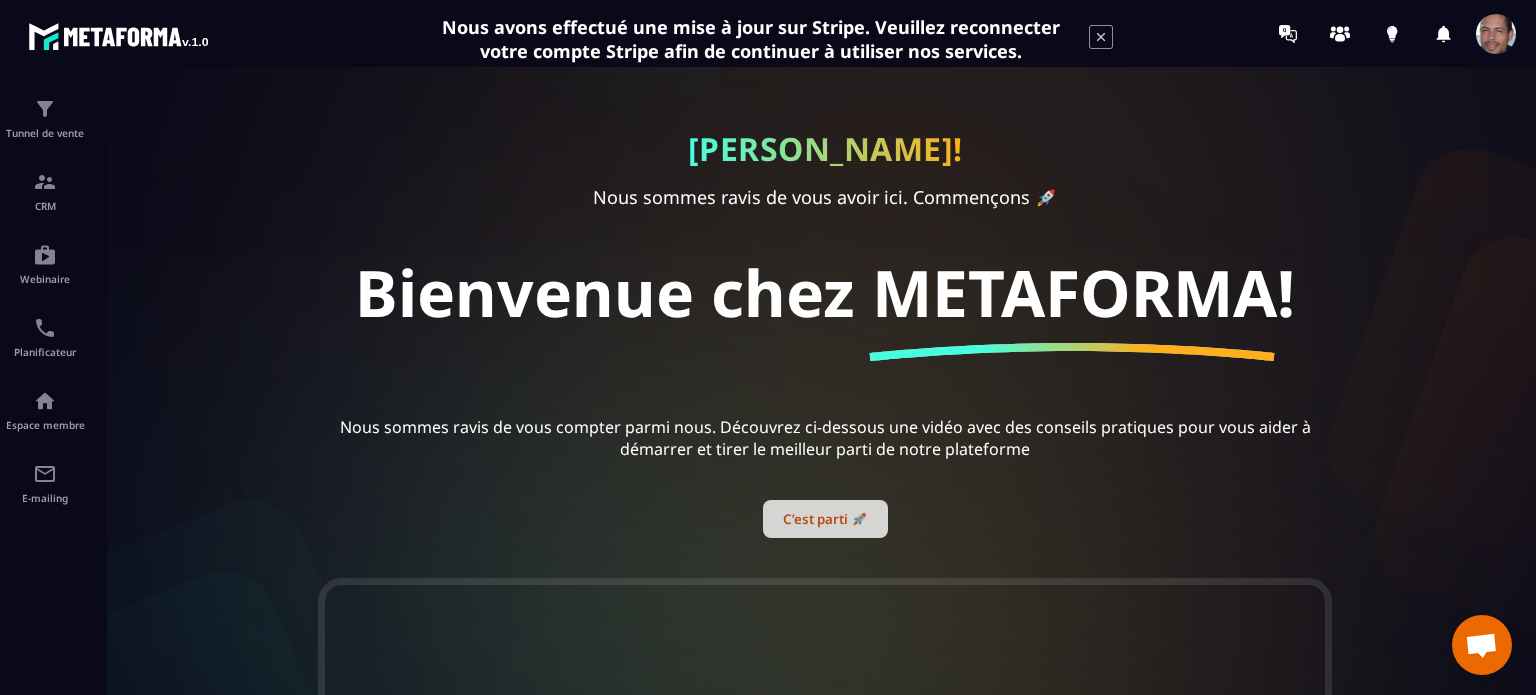 click on "C’est parti 🚀" at bounding box center (825, 519) 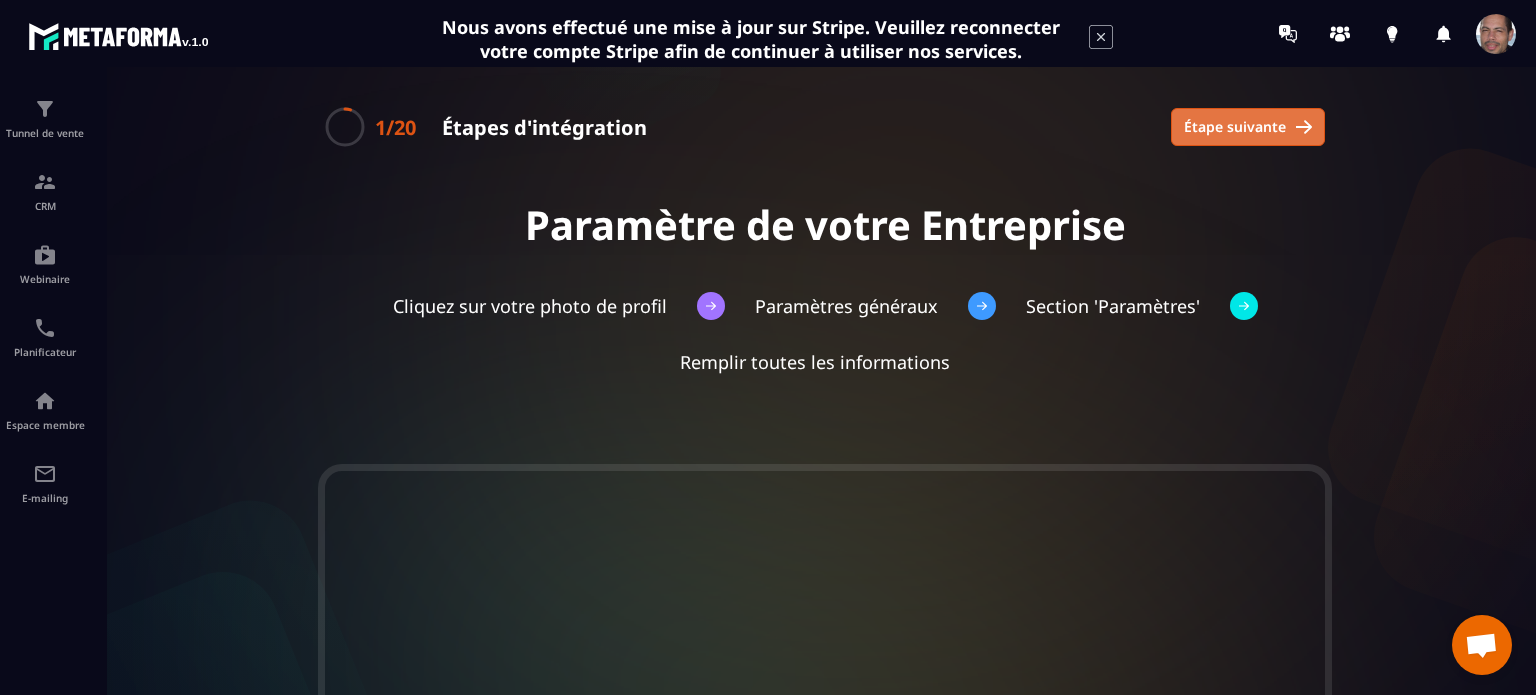 click on "Étape suivante" at bounding box center (1235, 127) 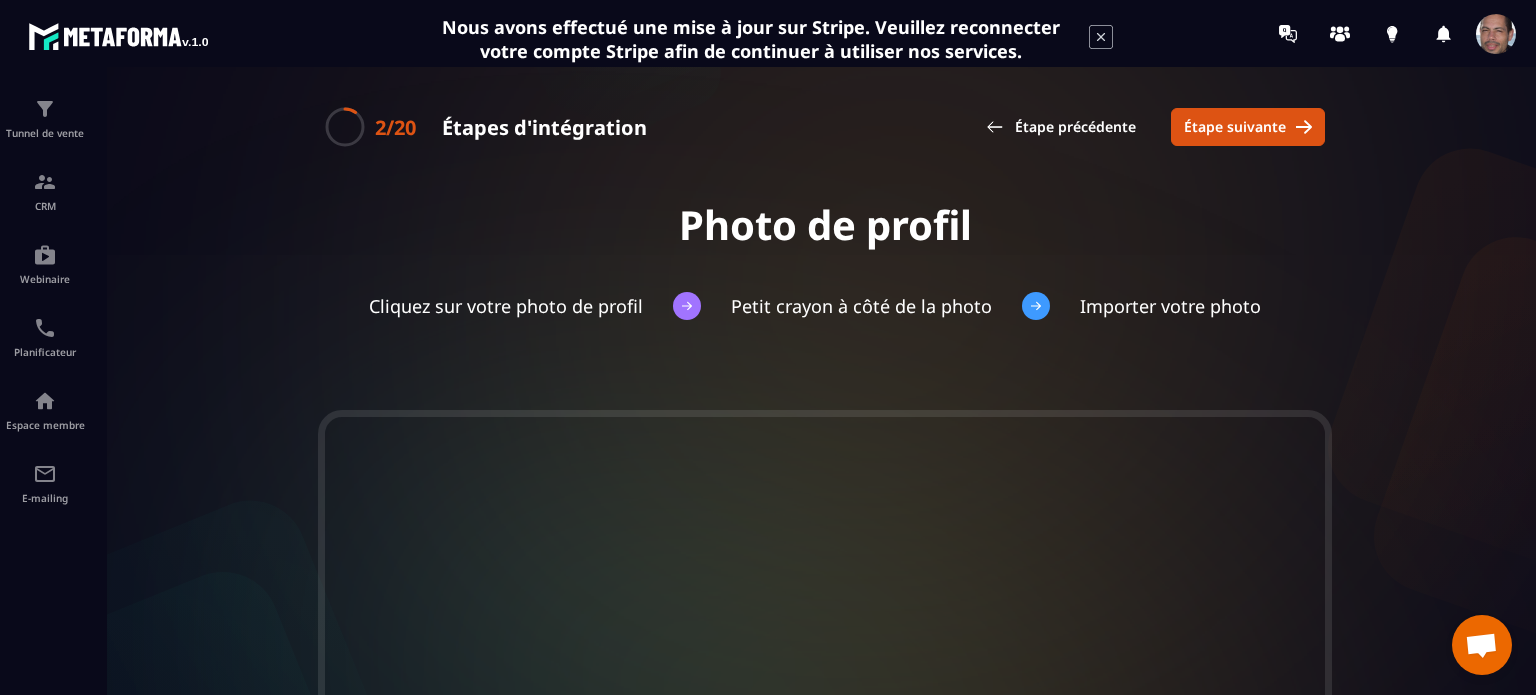 click on "Étape suivante" at bounding box center [1235, 127] 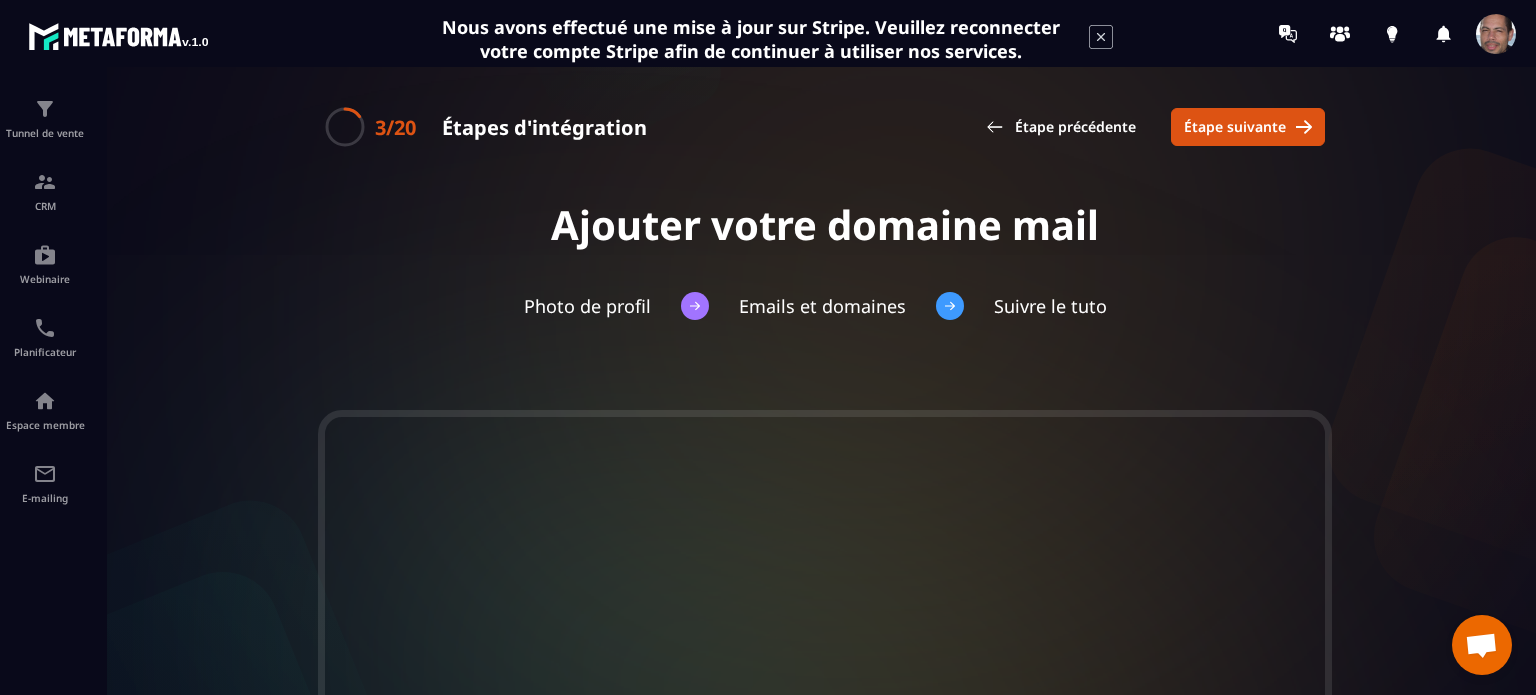 click on "Étape suivante" at bounding box center (1235, 127) 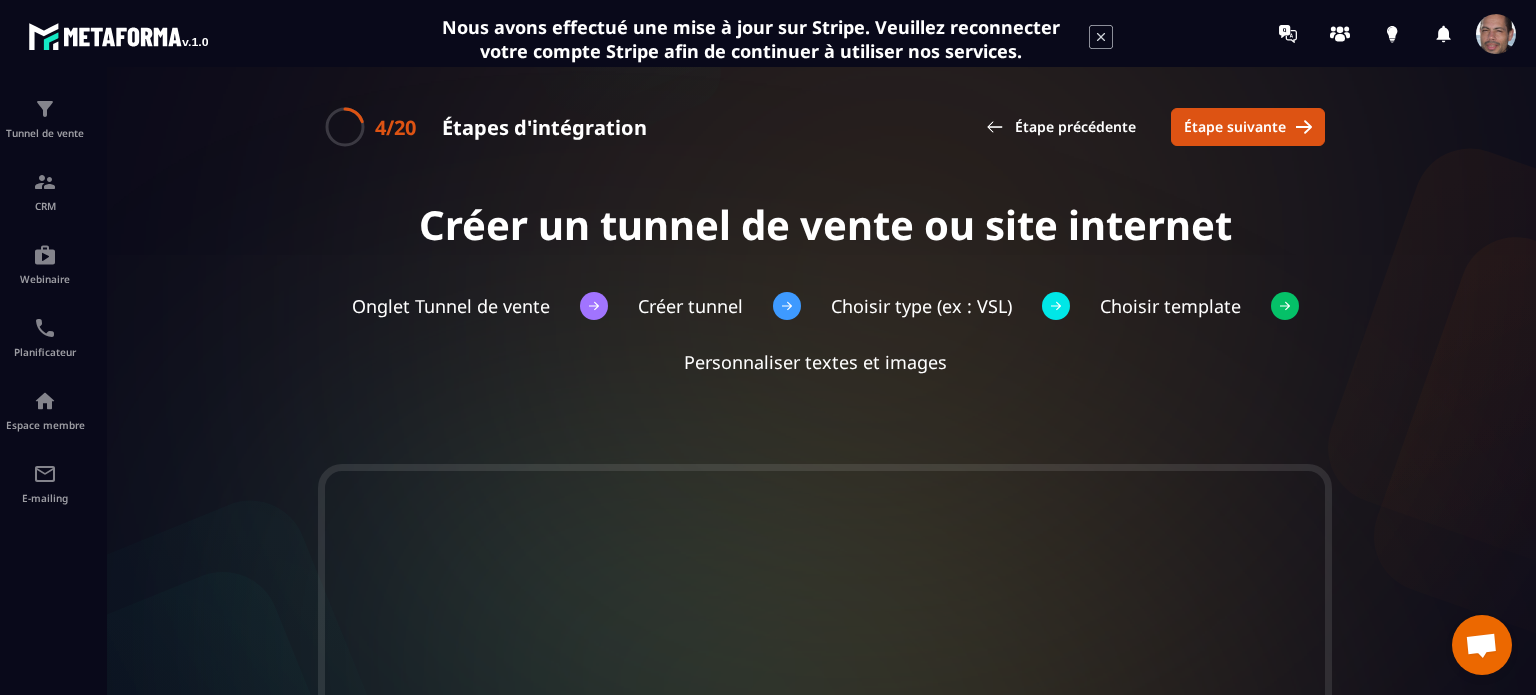 click on "Étape suivante" at bounding box center (1235, 127) 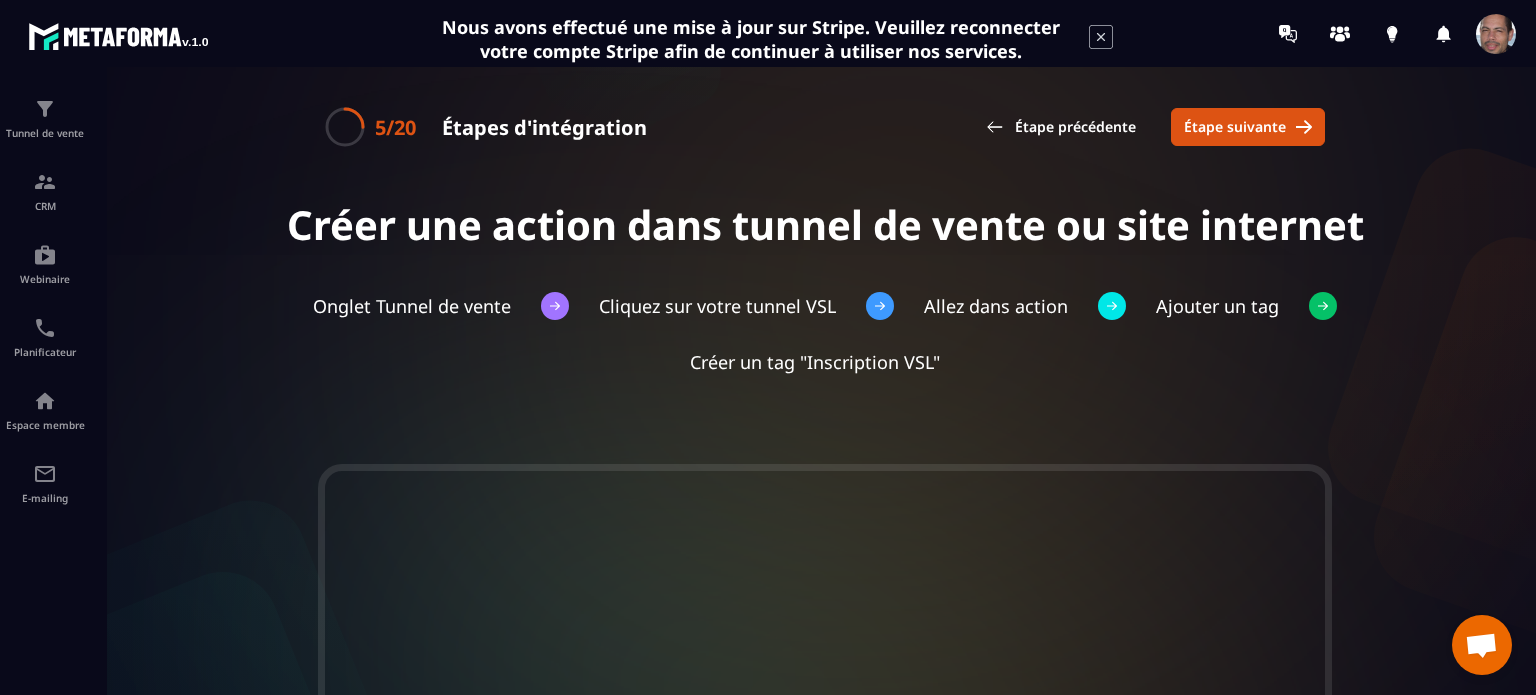 click on "Étape suivante" at bounding box center (1235, 127) 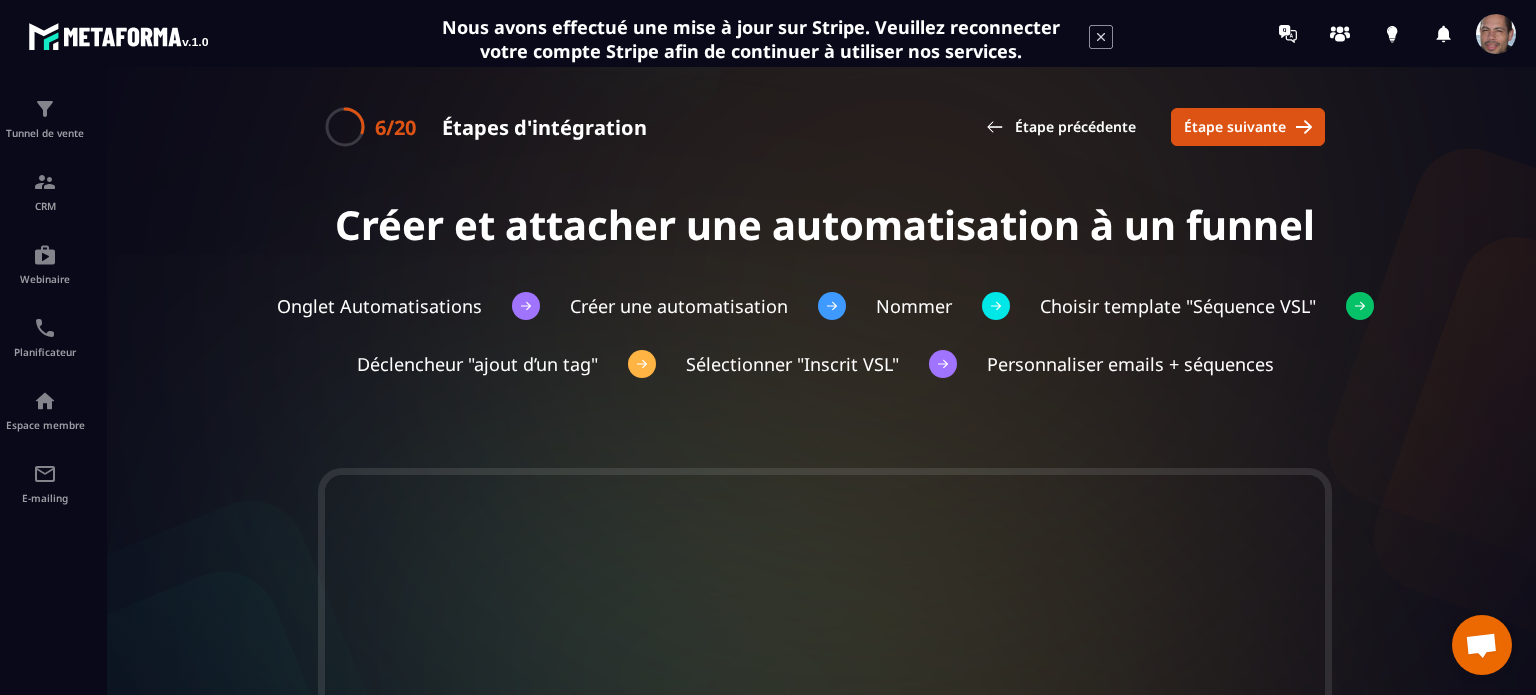 click on "Étape suivante" at bounding box center [1235, 127] 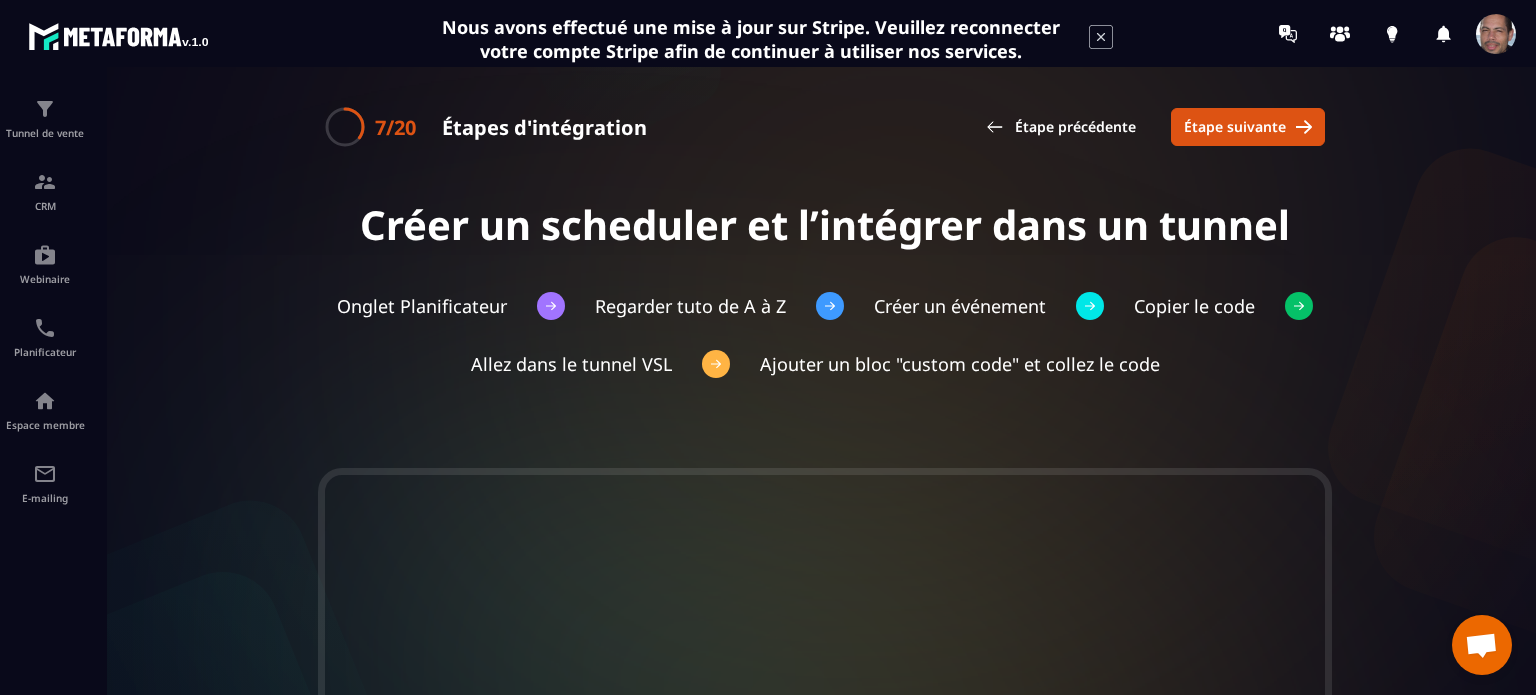 click on "Étape suivante" at bounding box center (1235, 127) 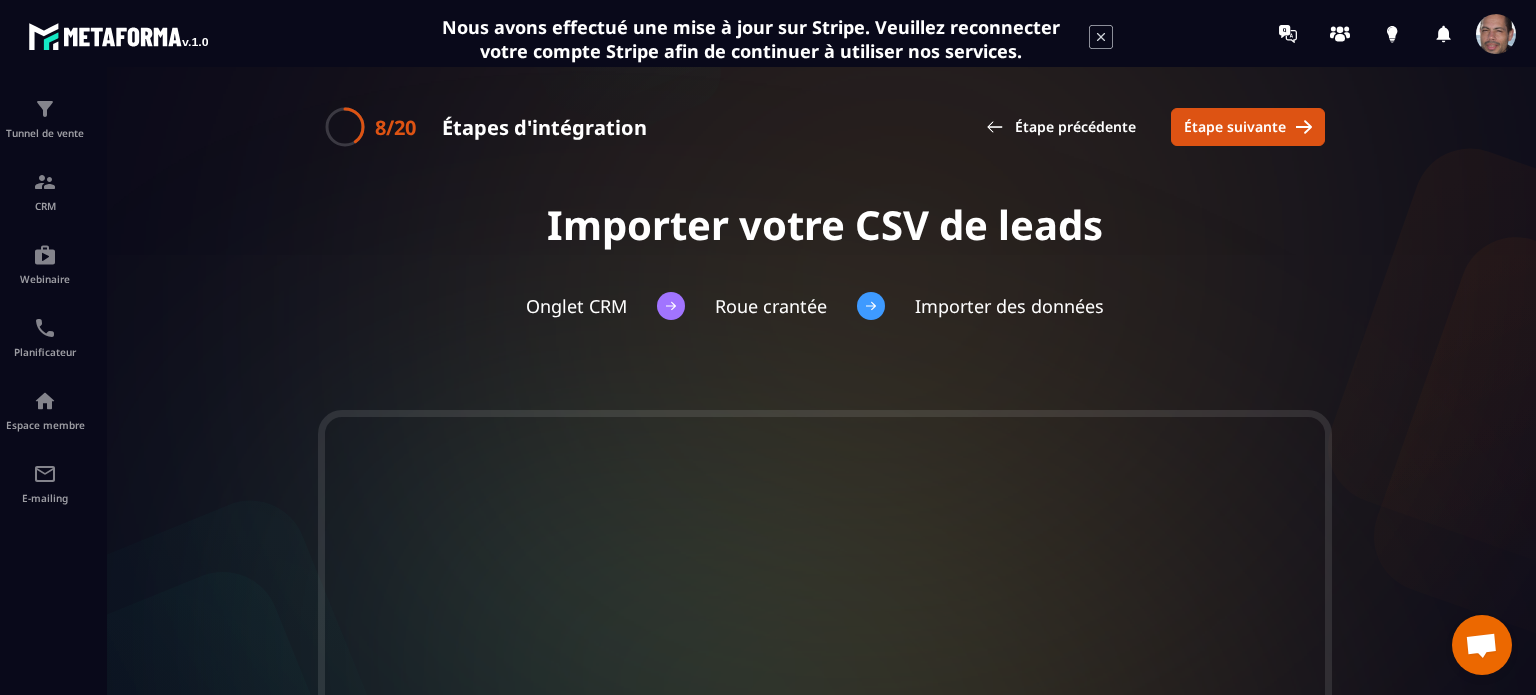 click on "Étape suivante" at bounding box center [1235, 127] 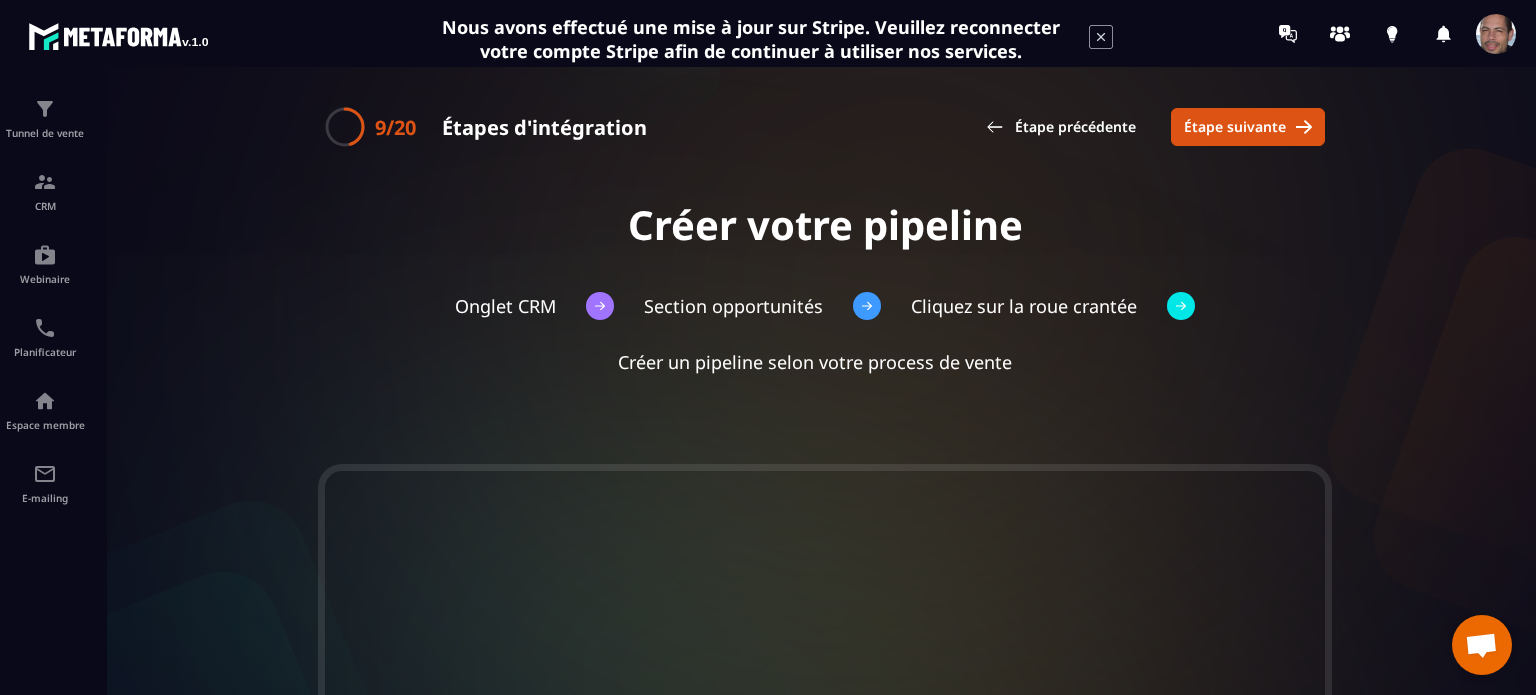 click on "Étape suivante" at bounding box center [1235, 127] 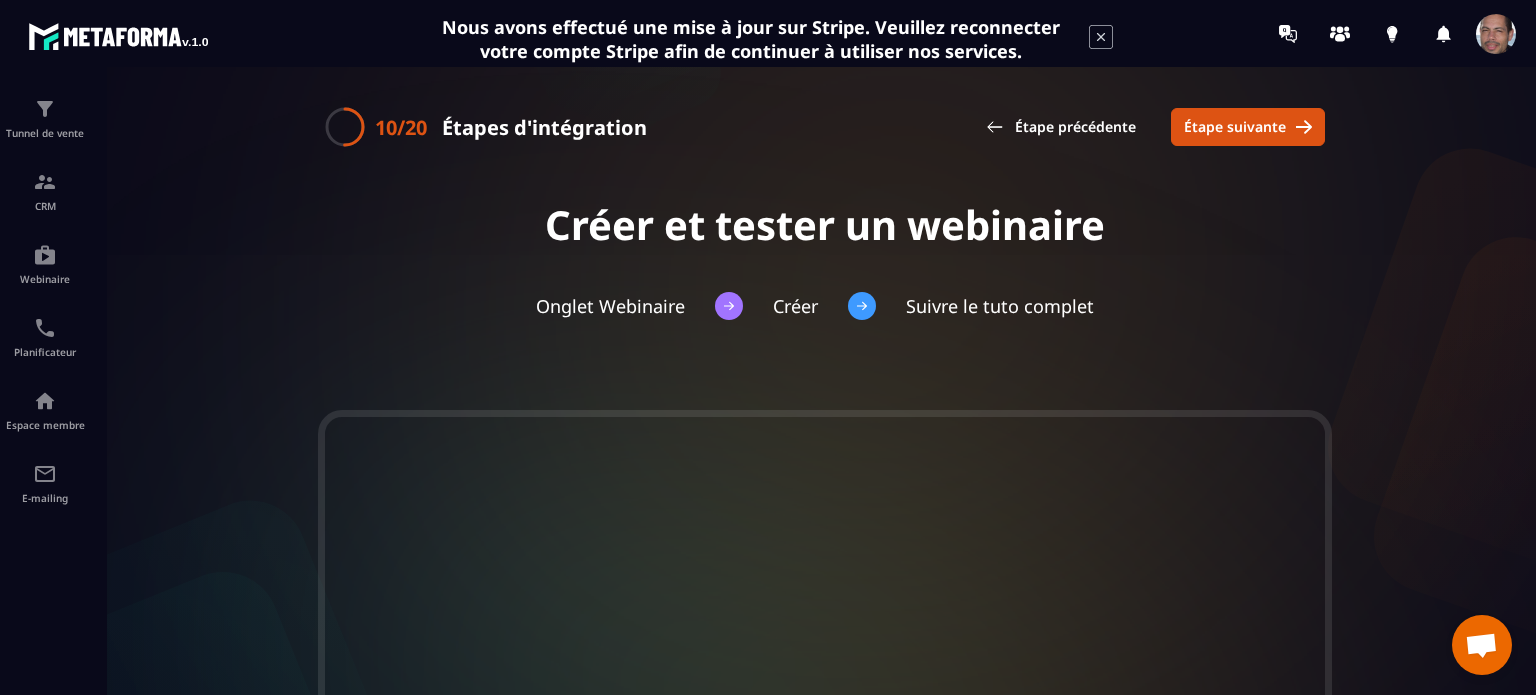 click on "Étape suivante" at bounding box center [1235, 127] 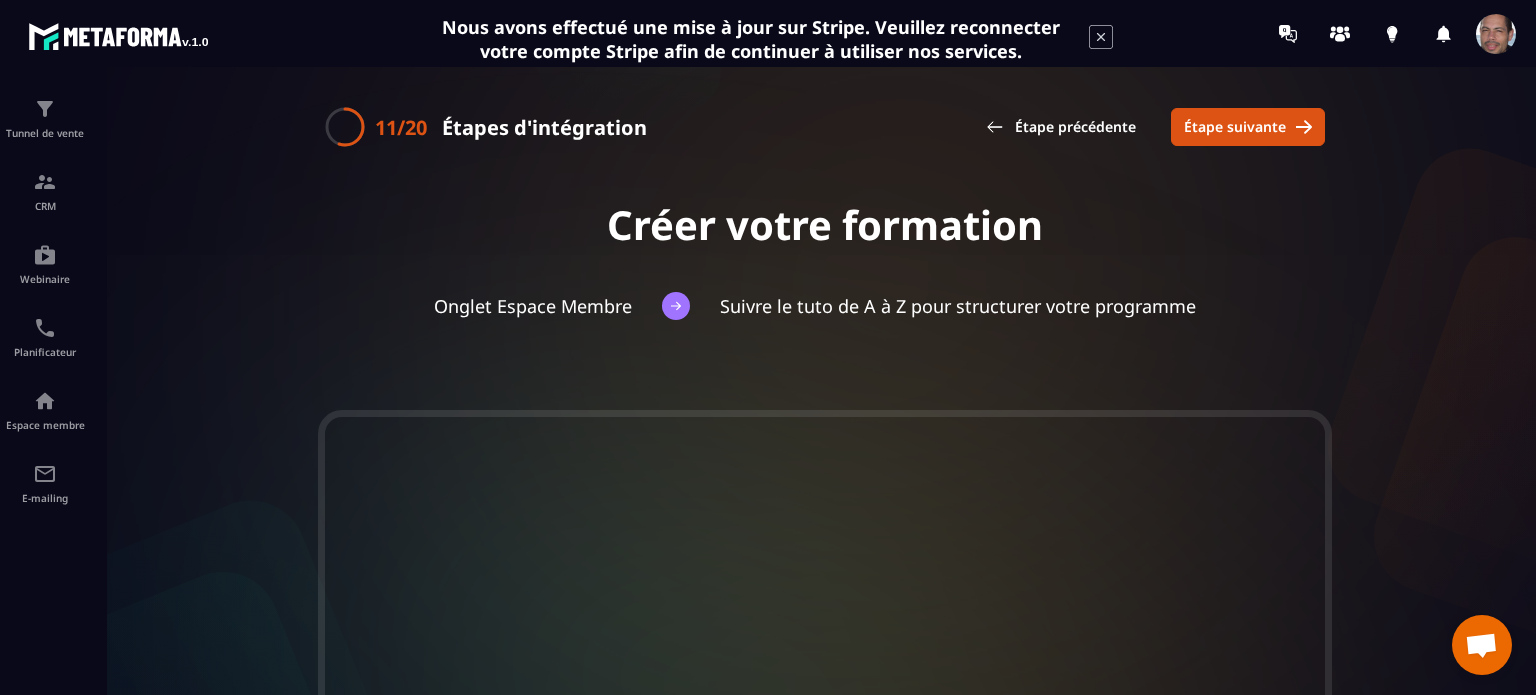 click on "Étape suivante" at bounding box center (1235, 127) 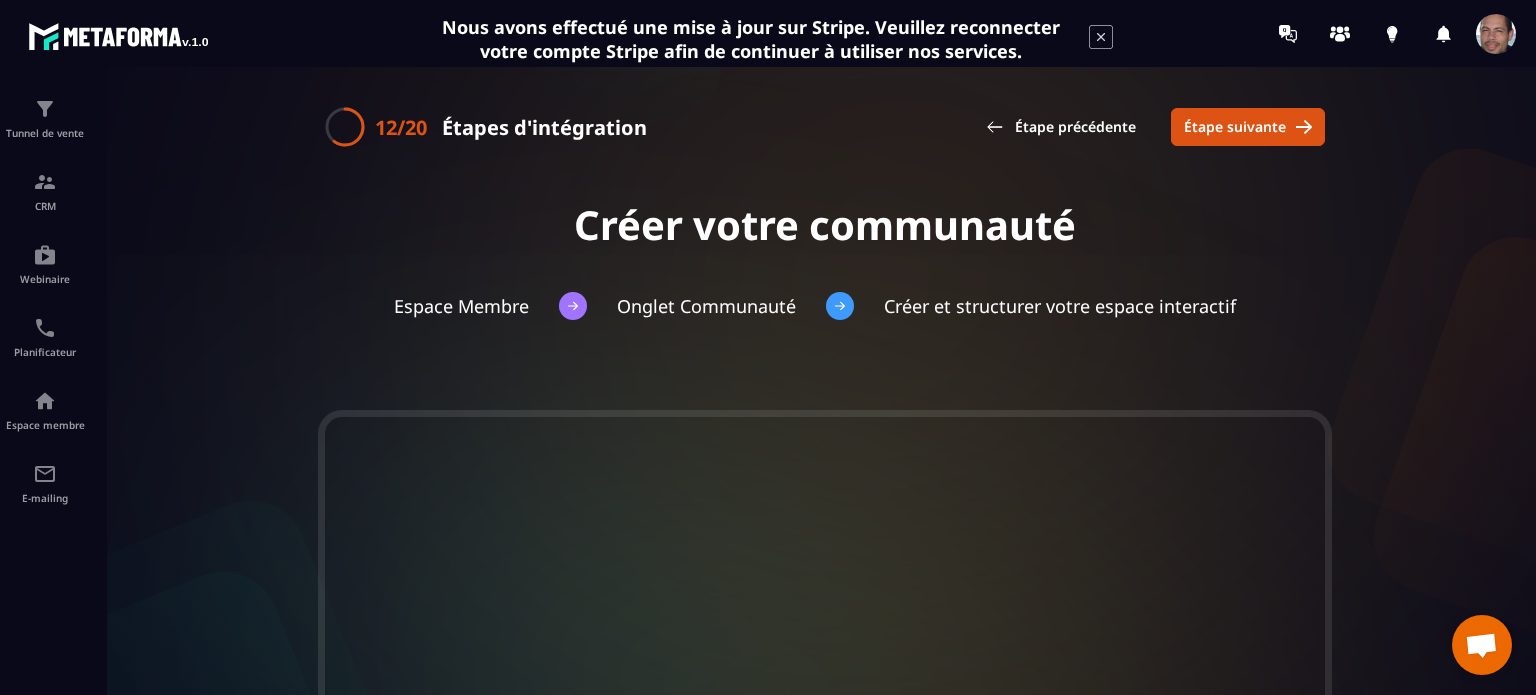 click on "Étape suivante" at bounding box center [1235, 127] 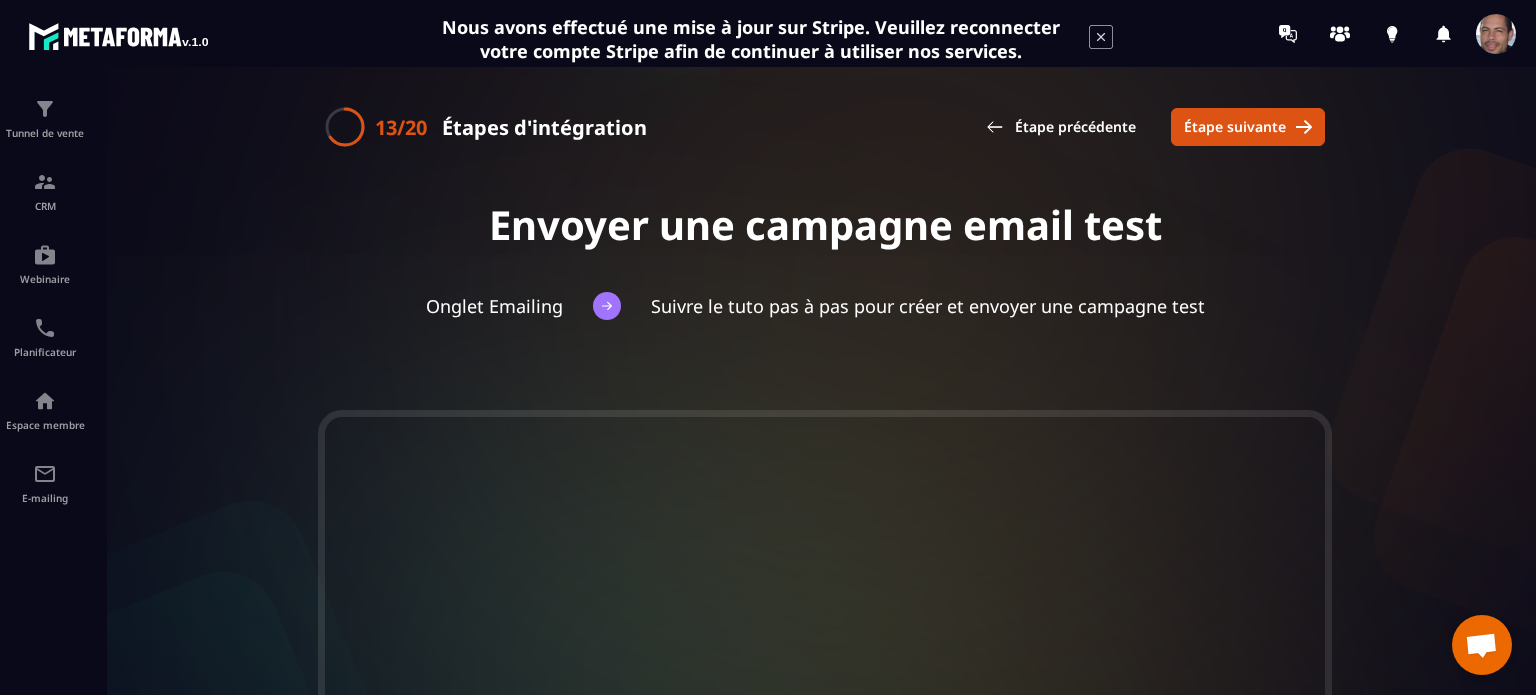 click on "Étape suivante" at bounding box center (1235, 127) 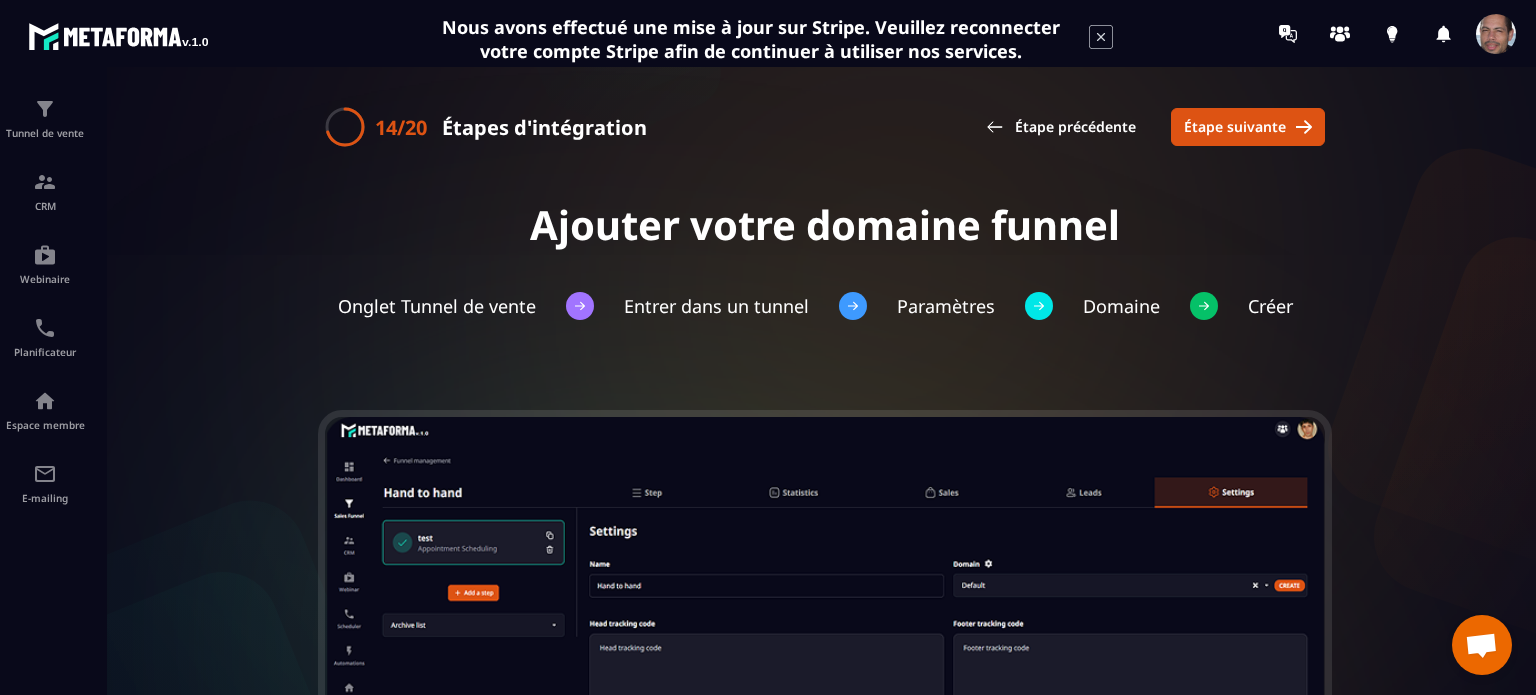 click on "Étape suivante" at bounding box center [1235, 127] 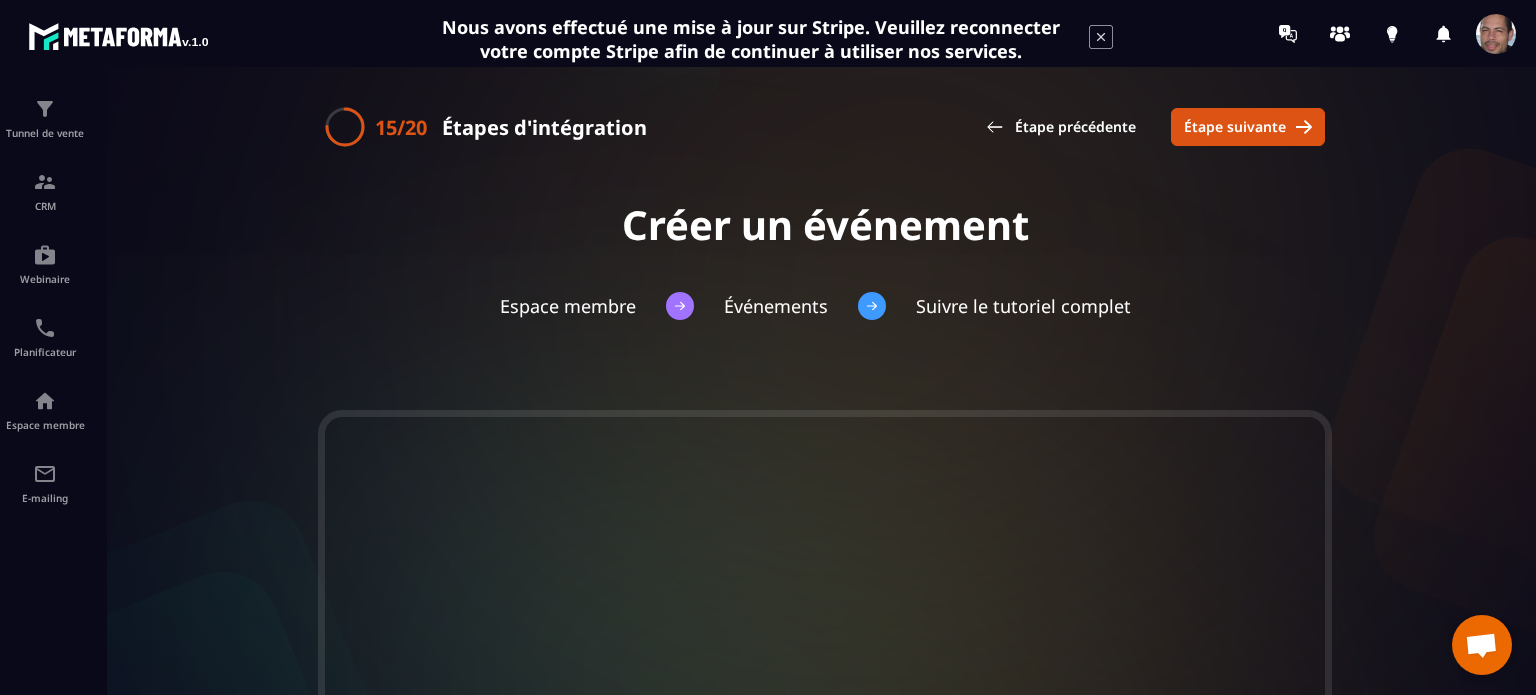 click on "Espace membre Événements Suivre le tutoriel complet" at bounding box center [825, 306] 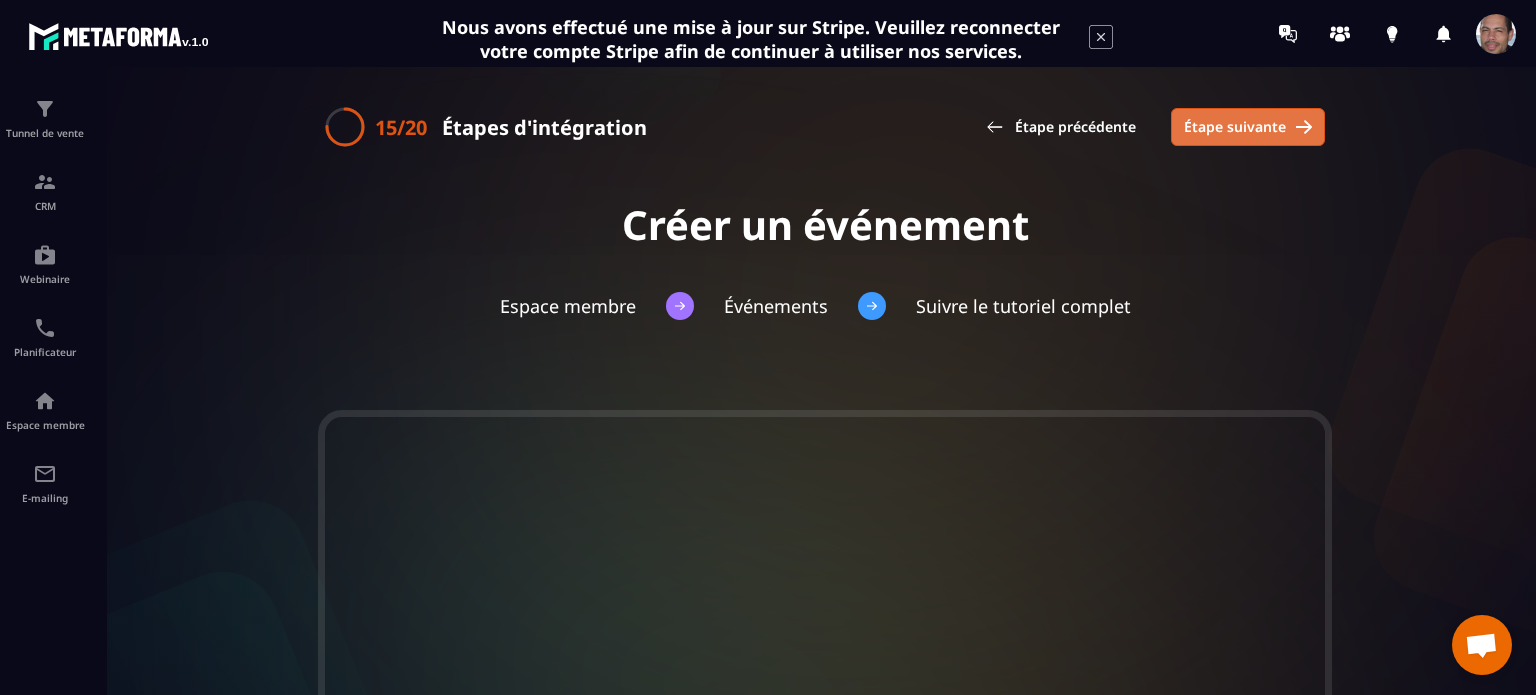 click on "Étape suivante" at bounding box center [1235, 127] 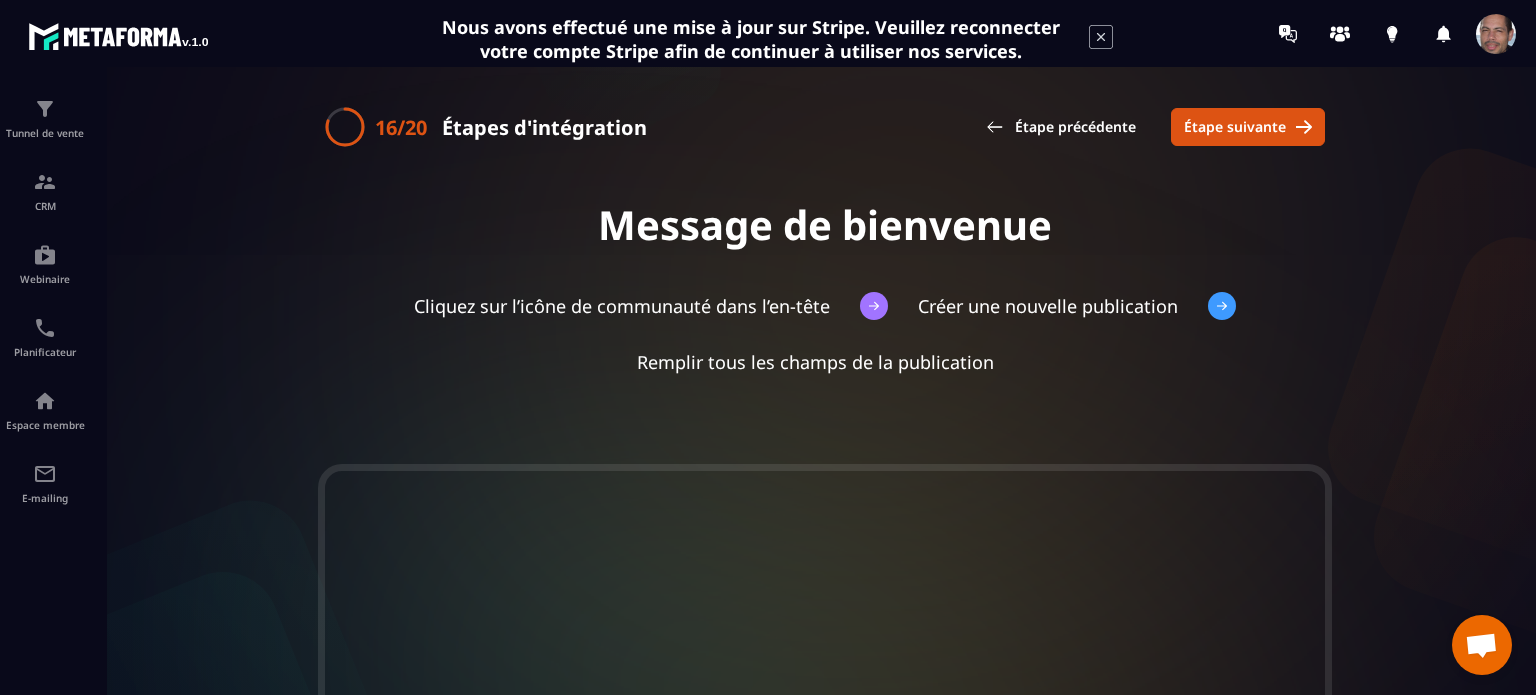 click on "Étape suivante" at bounding box center (1235, 127) 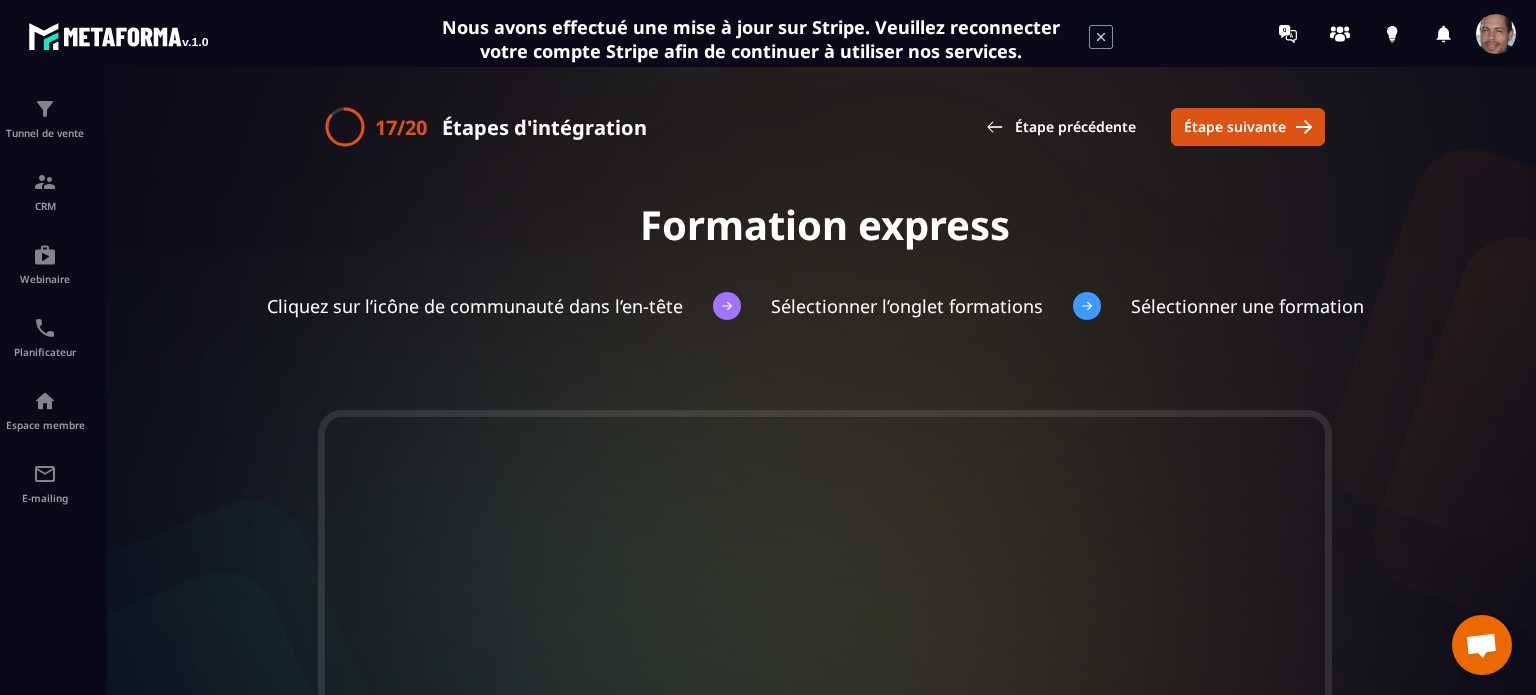 click on "Étape suivante" at bounding box center [1235, 127] 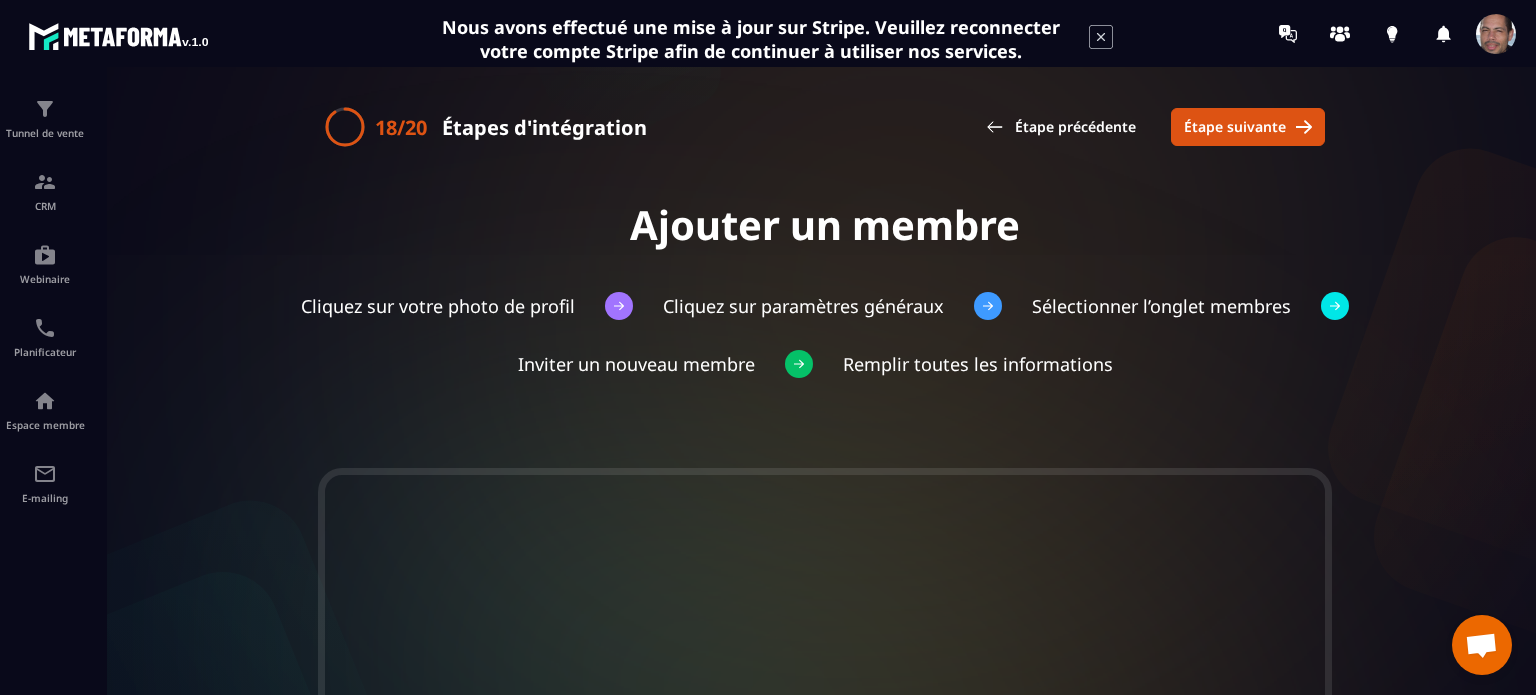click on "Étape suivante" at bounding box center (1235, 127) 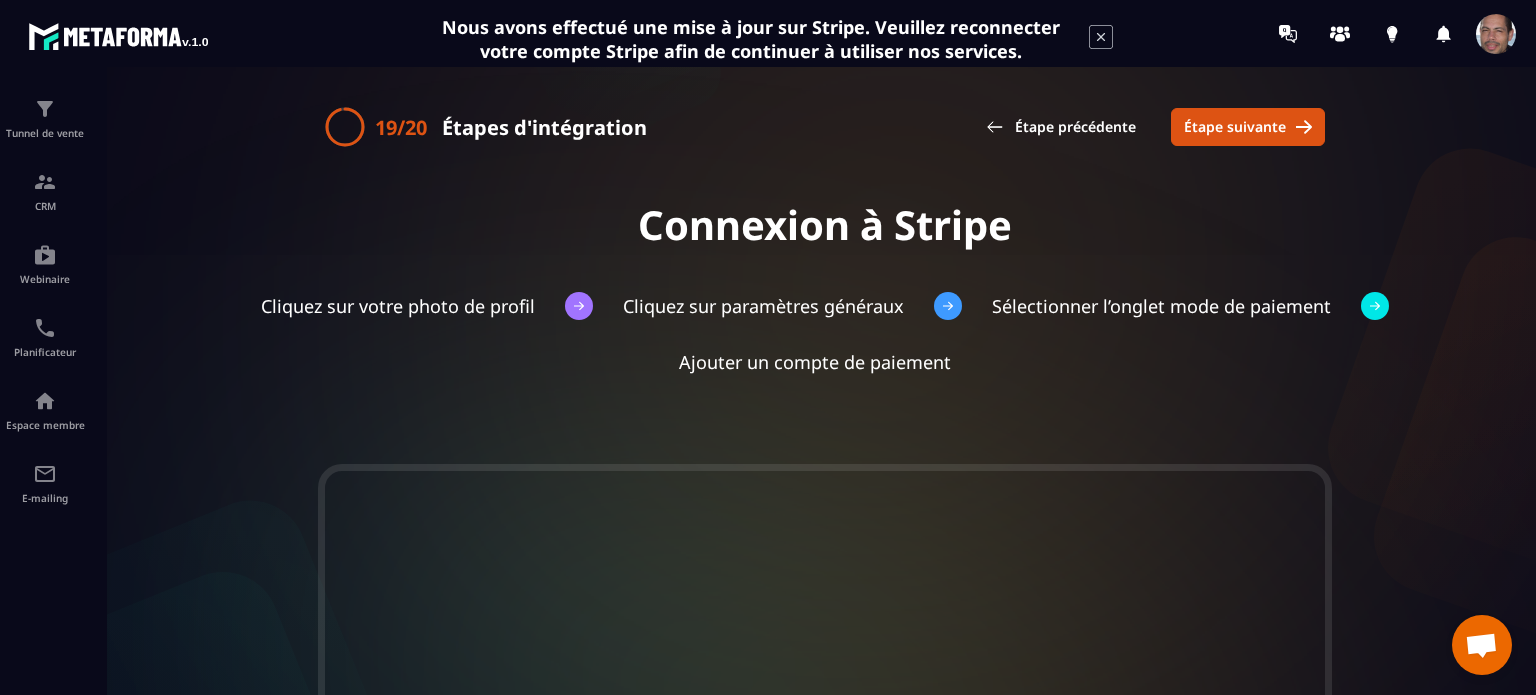 click on "Étape suivante" at bounding box center [1235, 127] 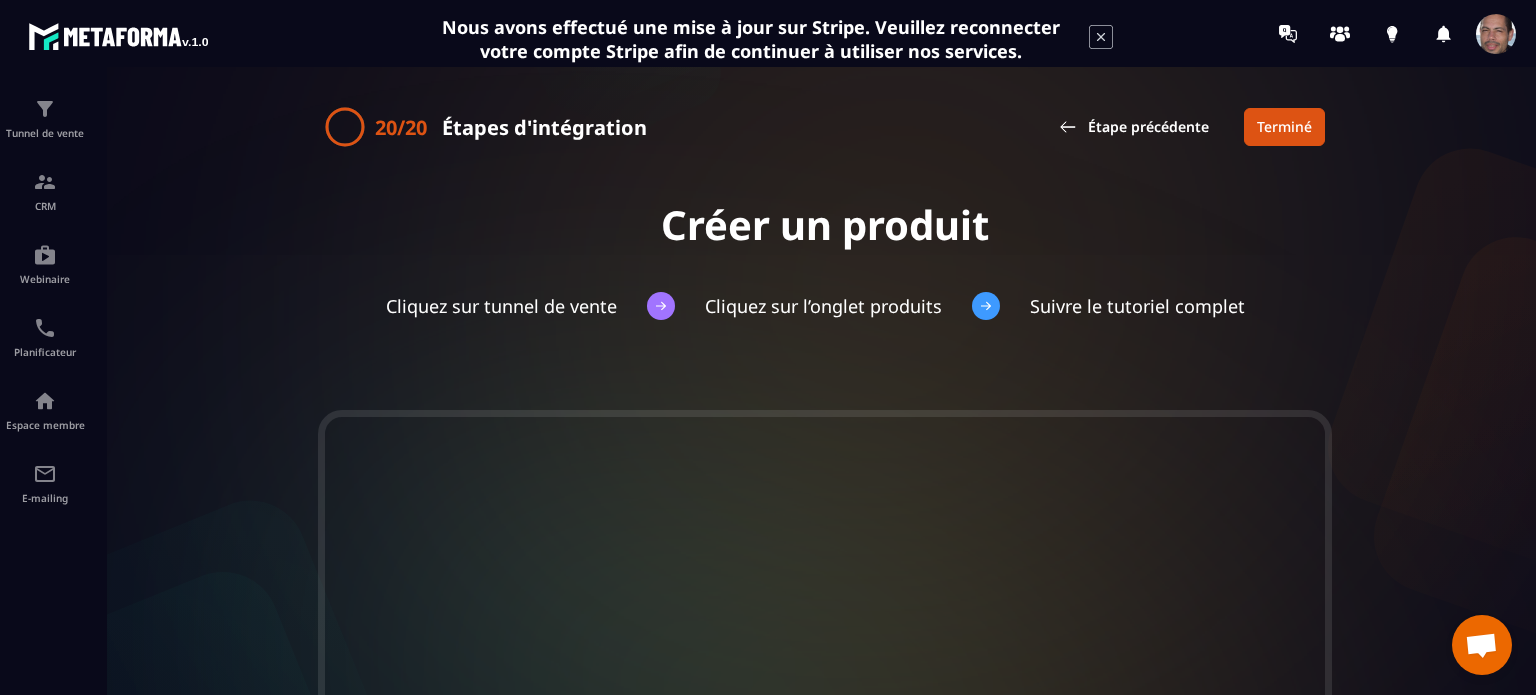click on "Étape précédente Terminé" at bounding box center (1184, 127) 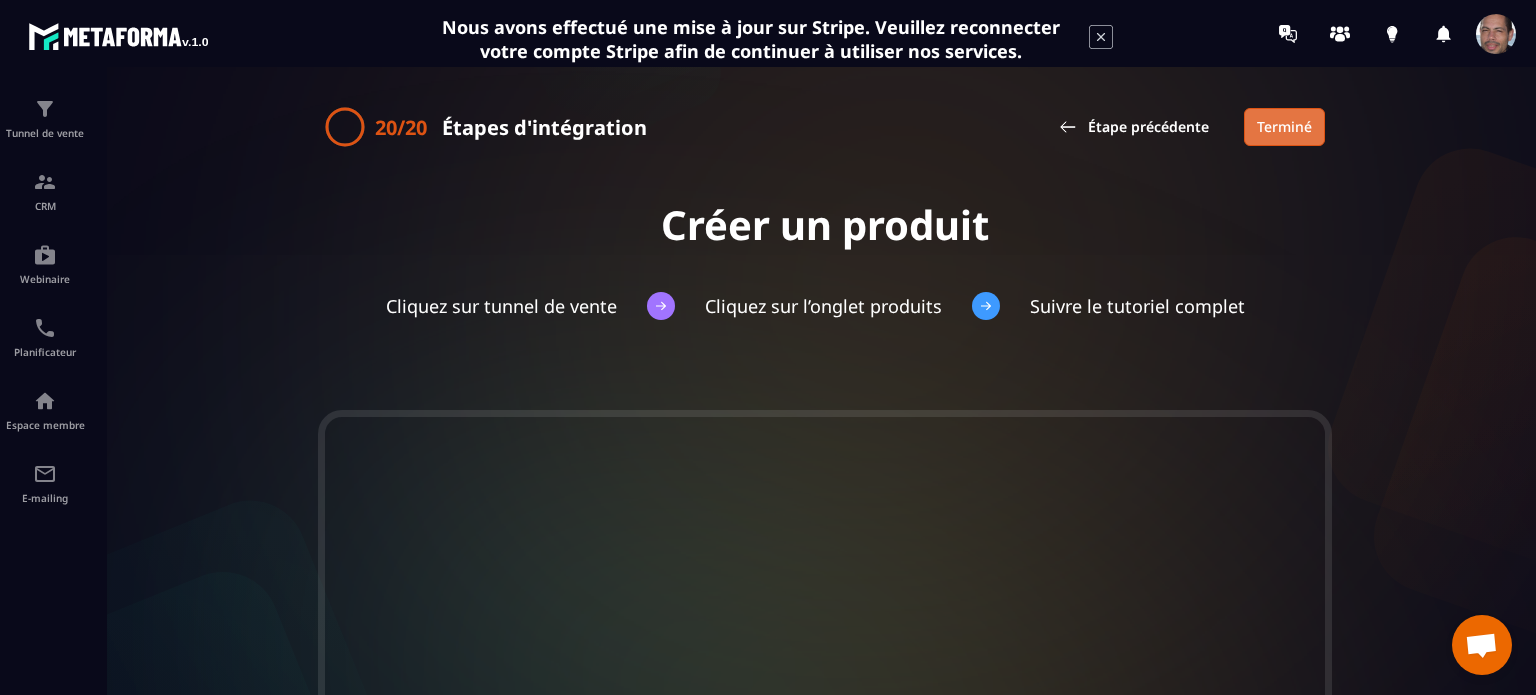 click on "Terminé" at bounding box center [1284, 127] 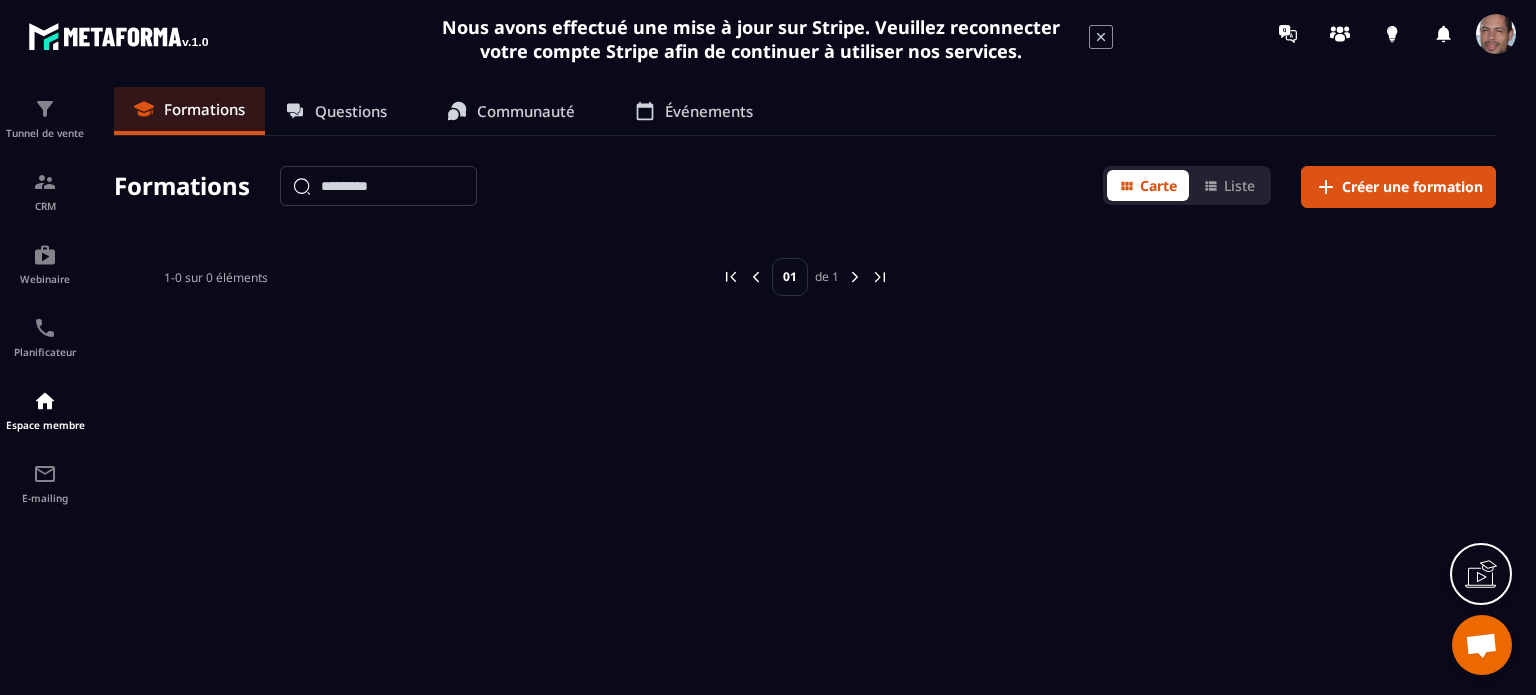 click at bounding box center [1496, 34] 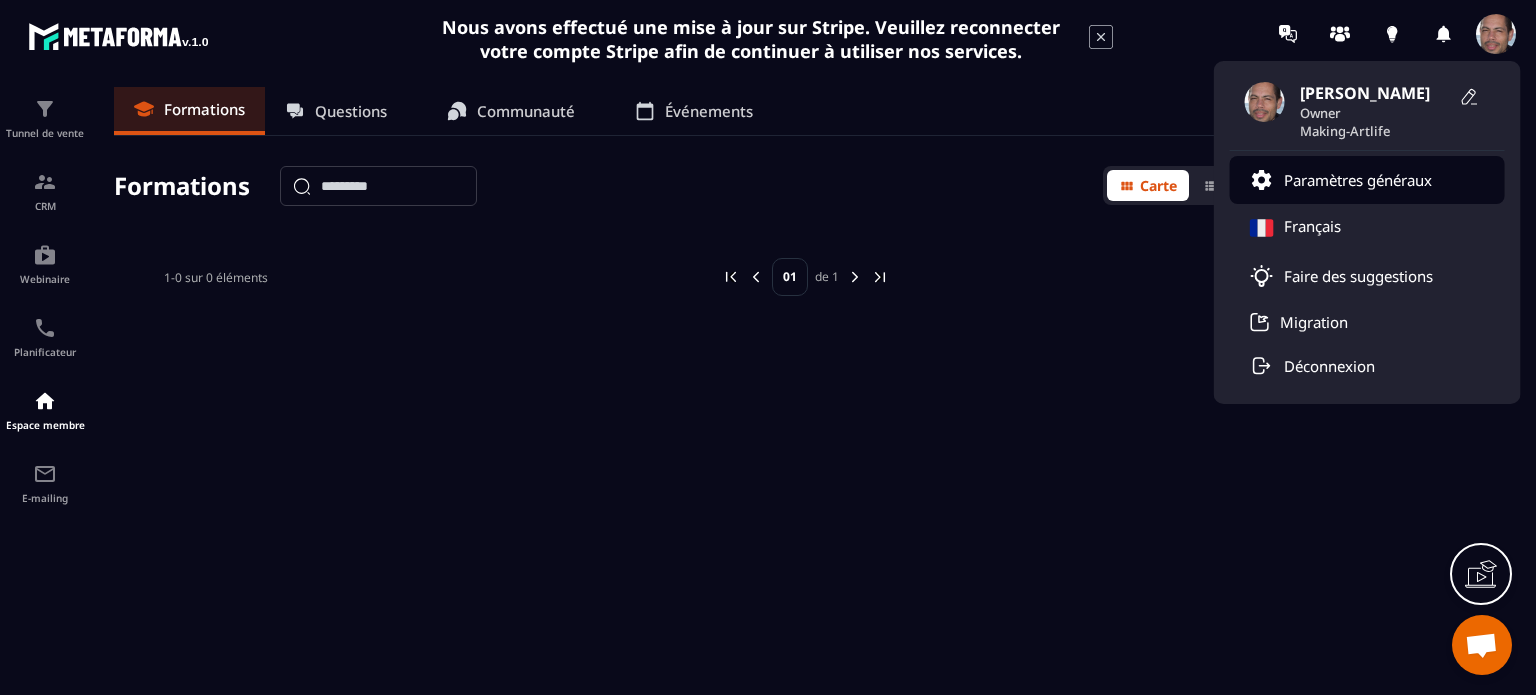 click on "Paramètres généraux" at bounding box center (1341, 180) 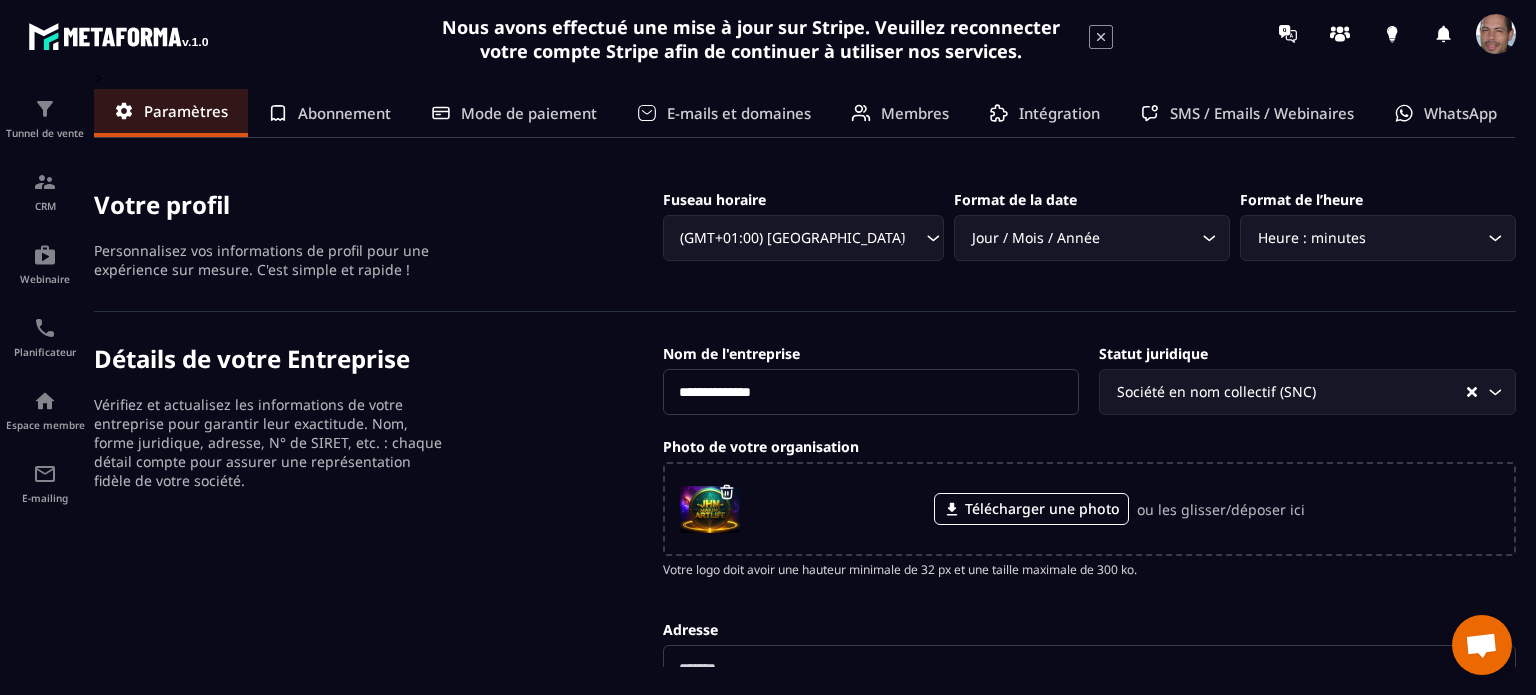 click on "Membres" 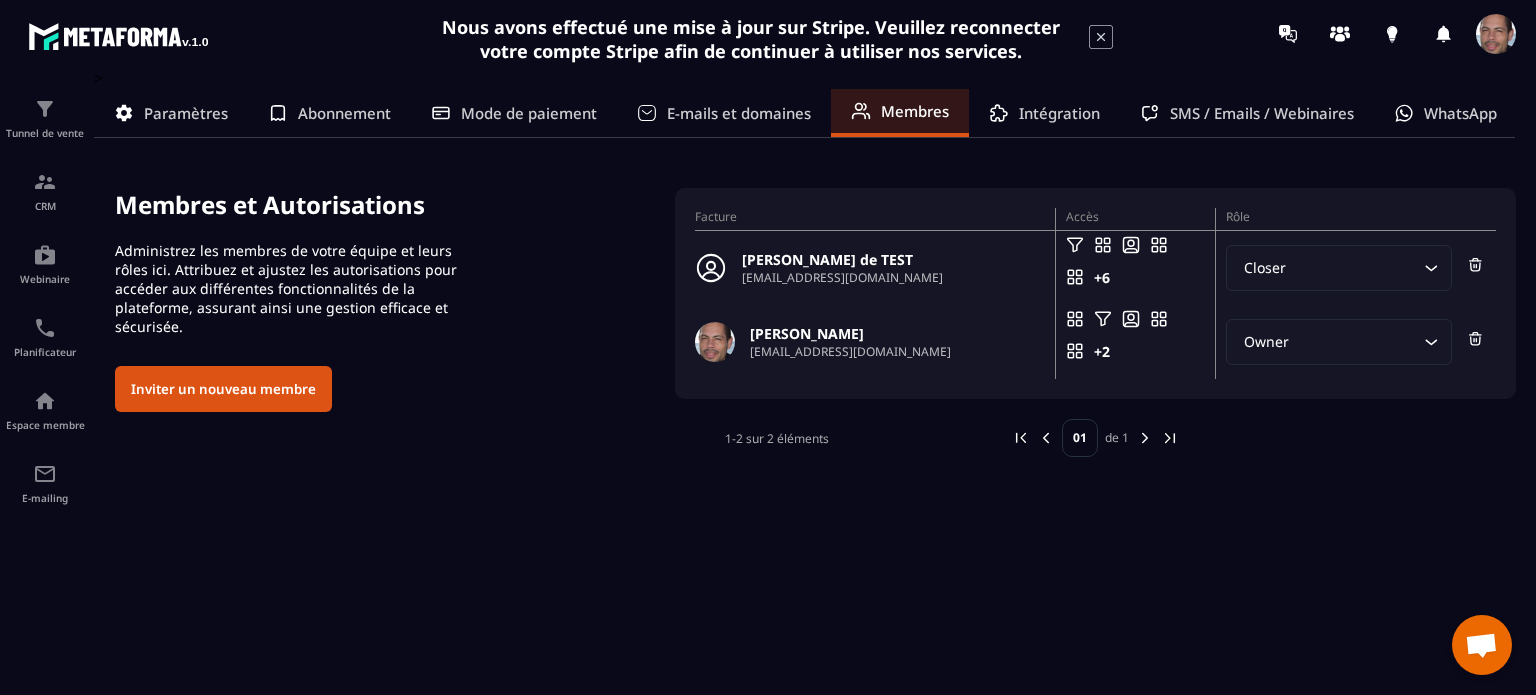 click on "[EMAIL_ADDRESS][DOMAIN_NAME]" at bounding box center (850, 351) 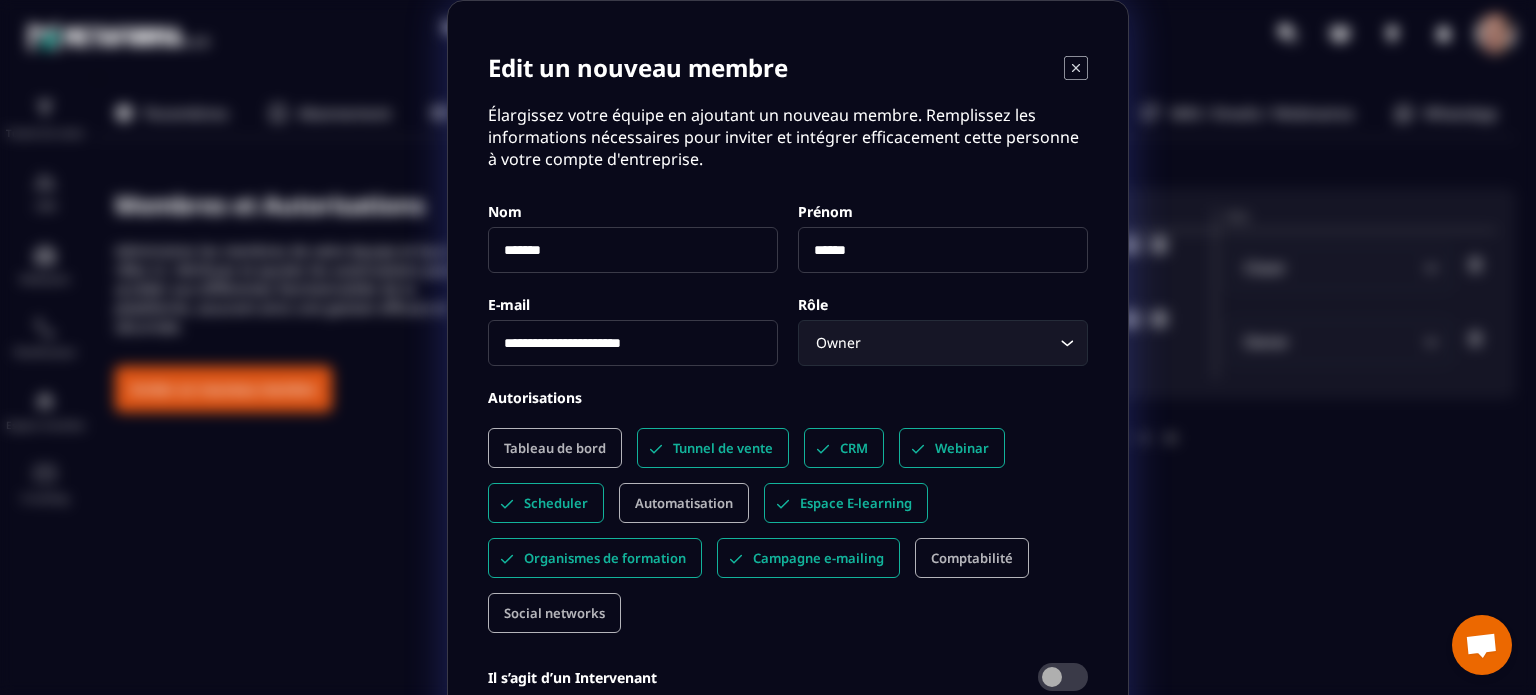click on "Owner Loading..." 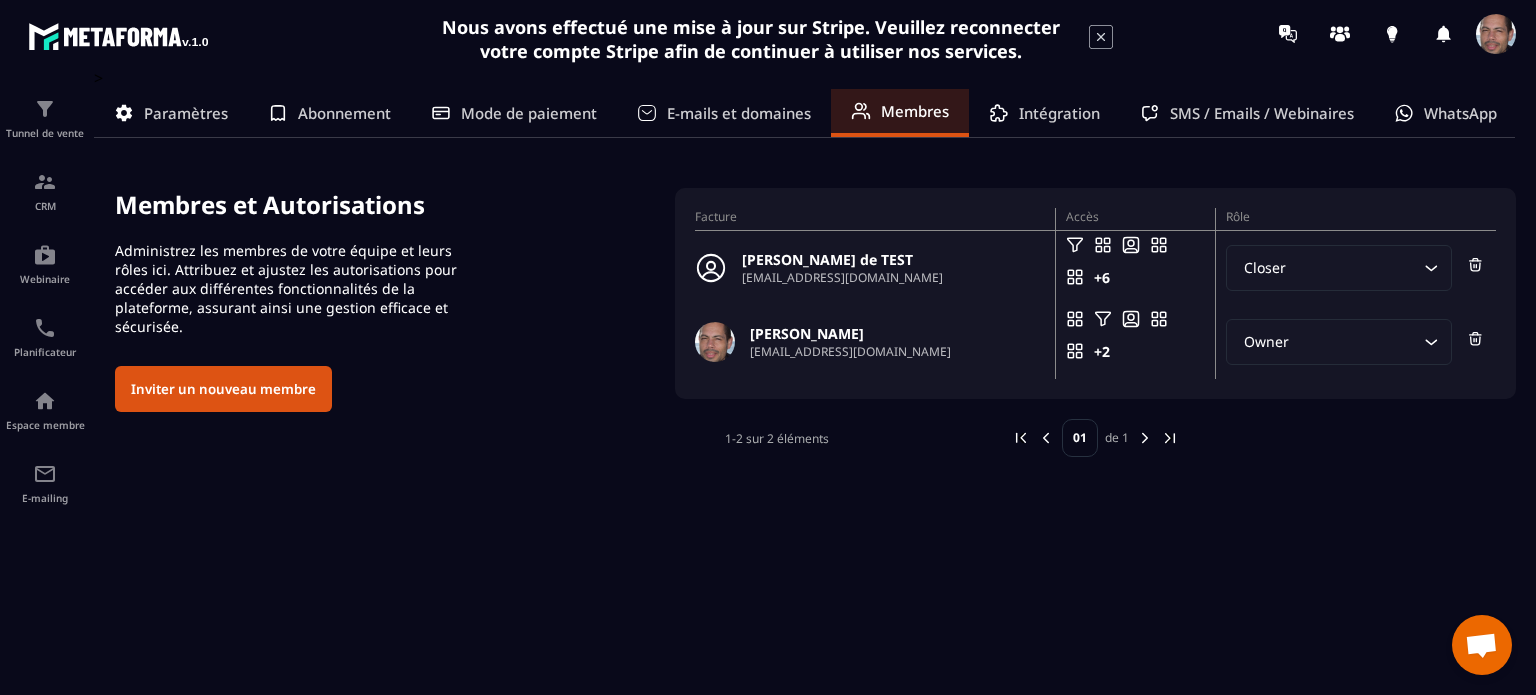 click on "Closer" at bounding box center [1328, 268] 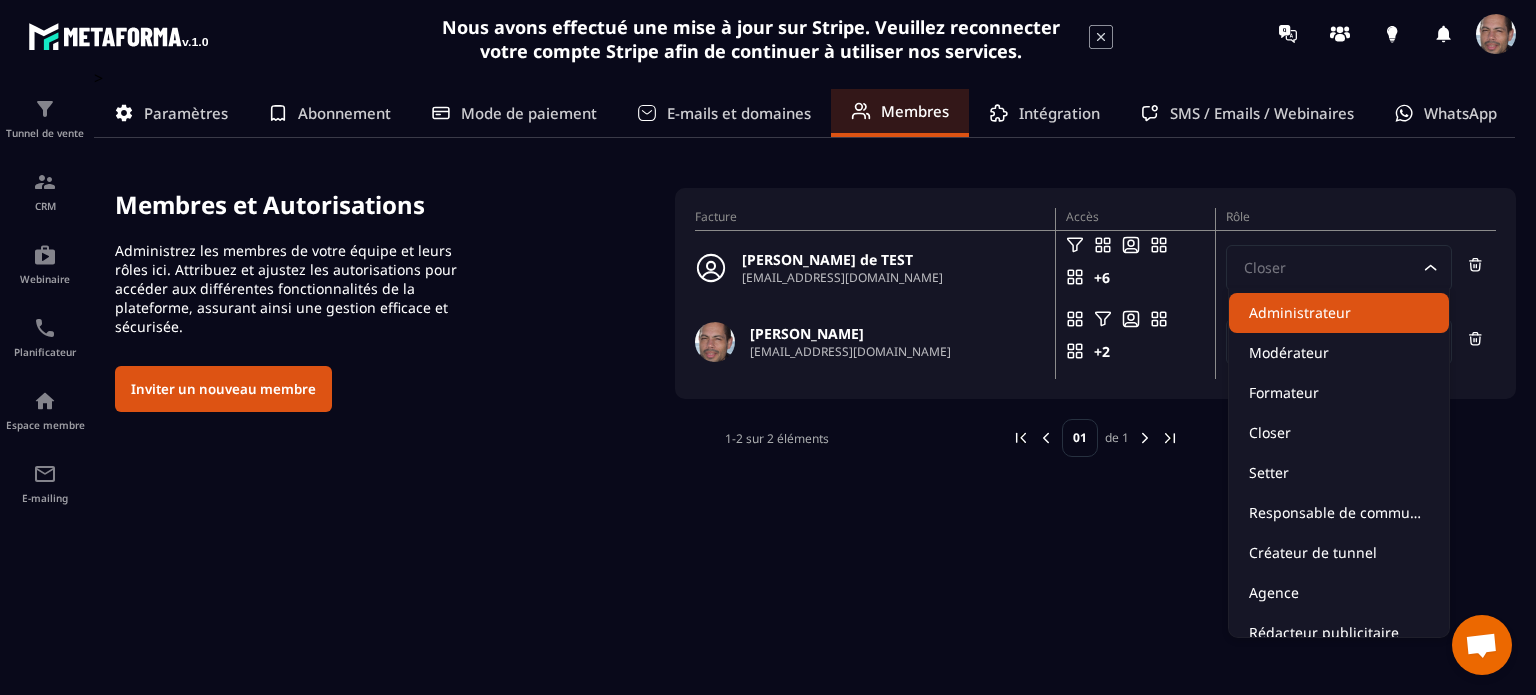 click on ">  Paramètres Abonnement Mode de paiement E-mails et domaines Membres Intégration SMS / Emails / Webinaires WhatsApp Membres et Autorisations Administrez les membres de votre équipe et leurs rôles ici. Attribuez et ajustez les autorisations pour accéder aux différentes fonctionnalités de la plateforme, assurant ainsi une gestion efficace et sécurisée. Inviter un nouveau membre Facture Accès Rôle [PERSON_NAME] de TEST [EMAIL_ADDRESS][DOMAIN_NAME] +6 Accès en modification Closer Loading... [PERSON_NAME] [EMAIL_ADDRESS][DOMAIN_NAME] +2 Accès en modification Owner Loading... 1-2 sur 2 éléments 01 de 1" 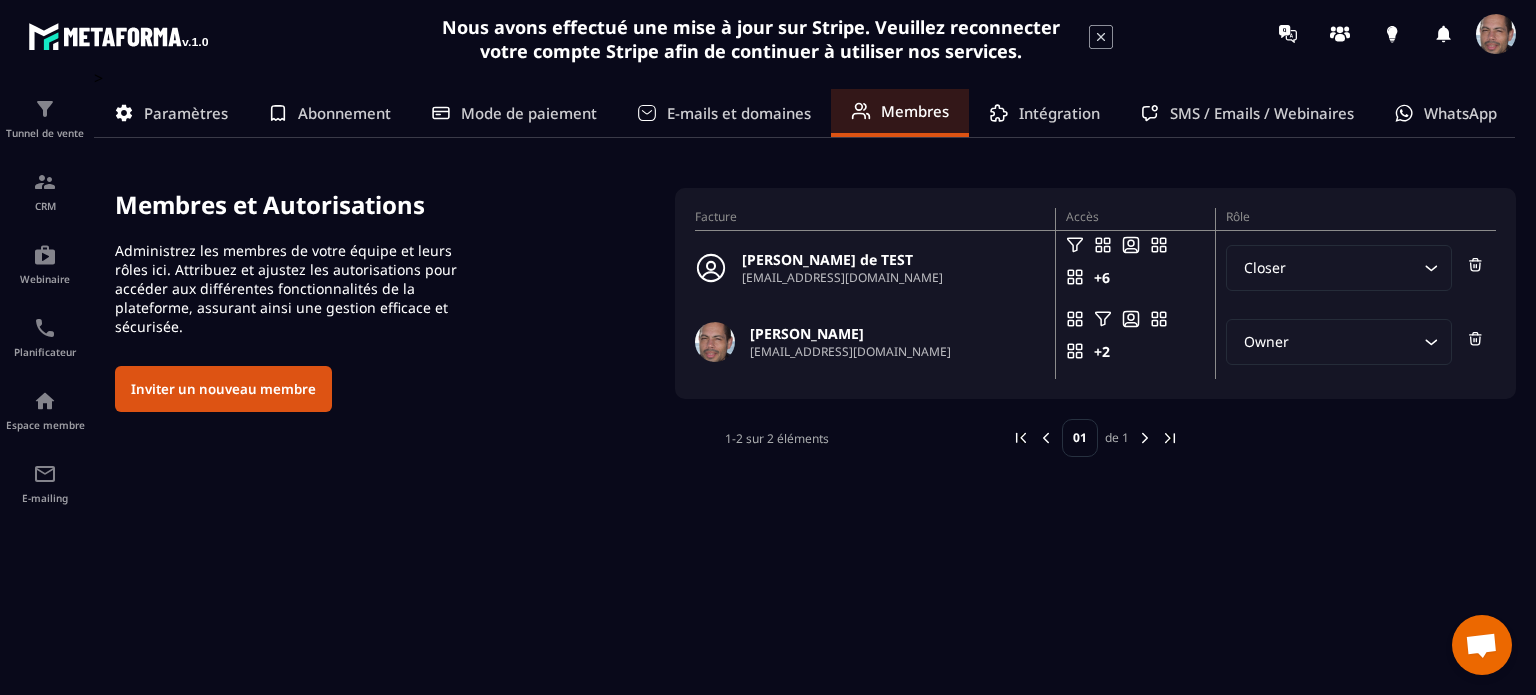 click on "Inviter un nouveau membre" at bounding box center [223, 389] 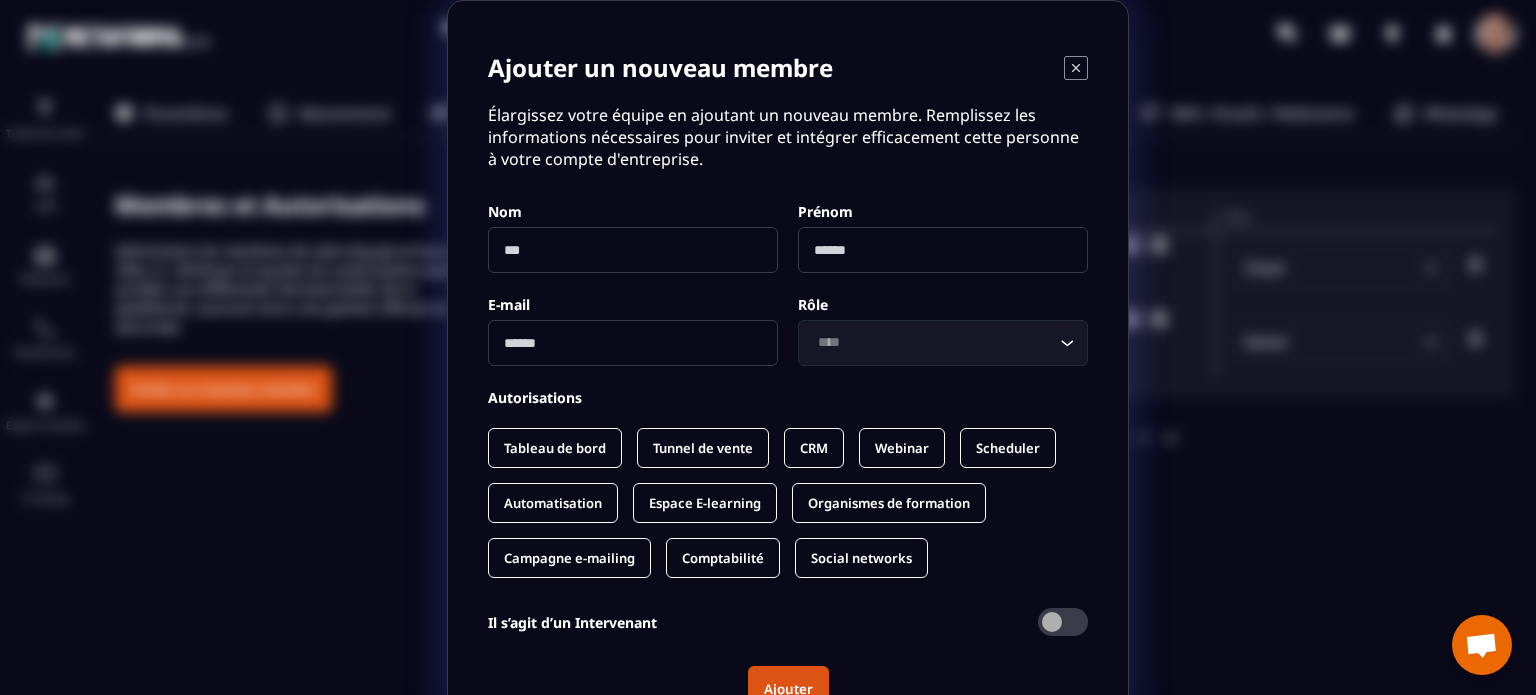 click at bounding box center (633, 250) 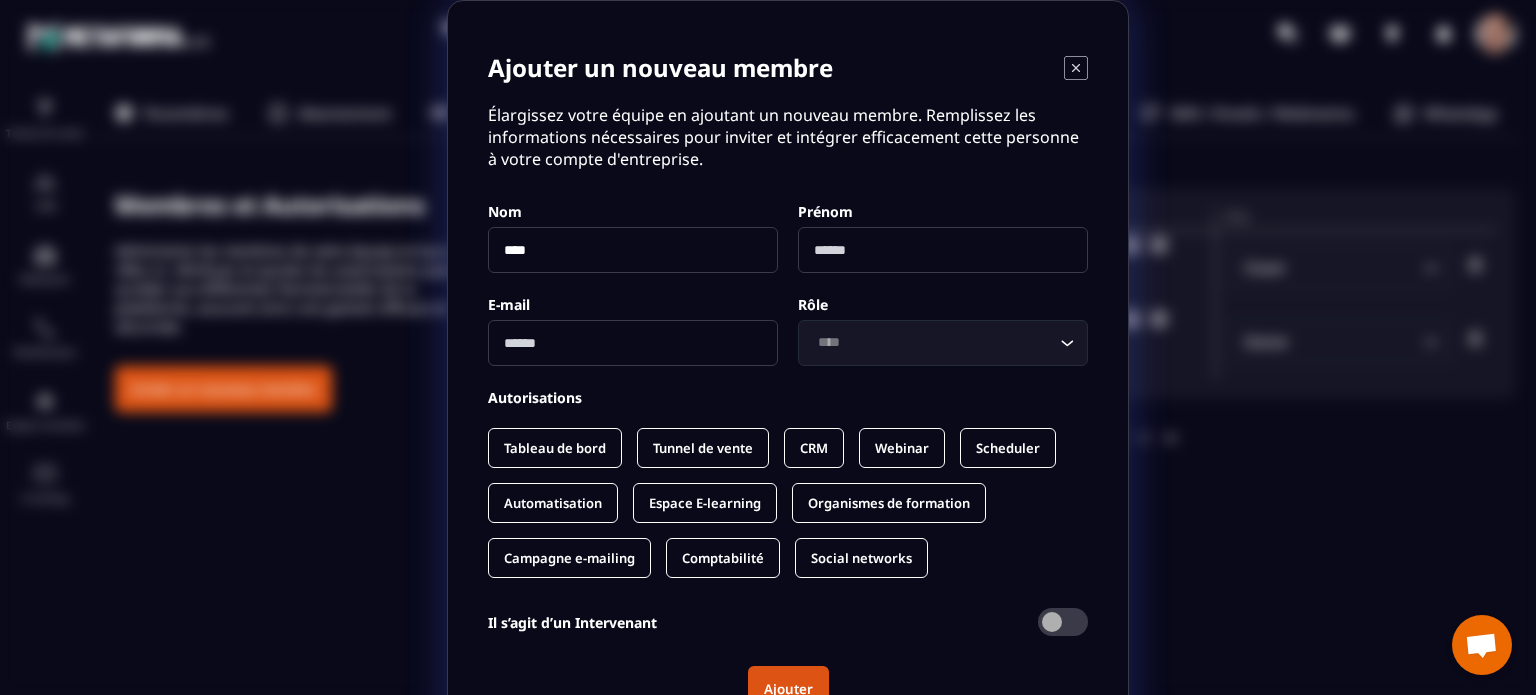 type on "*********" 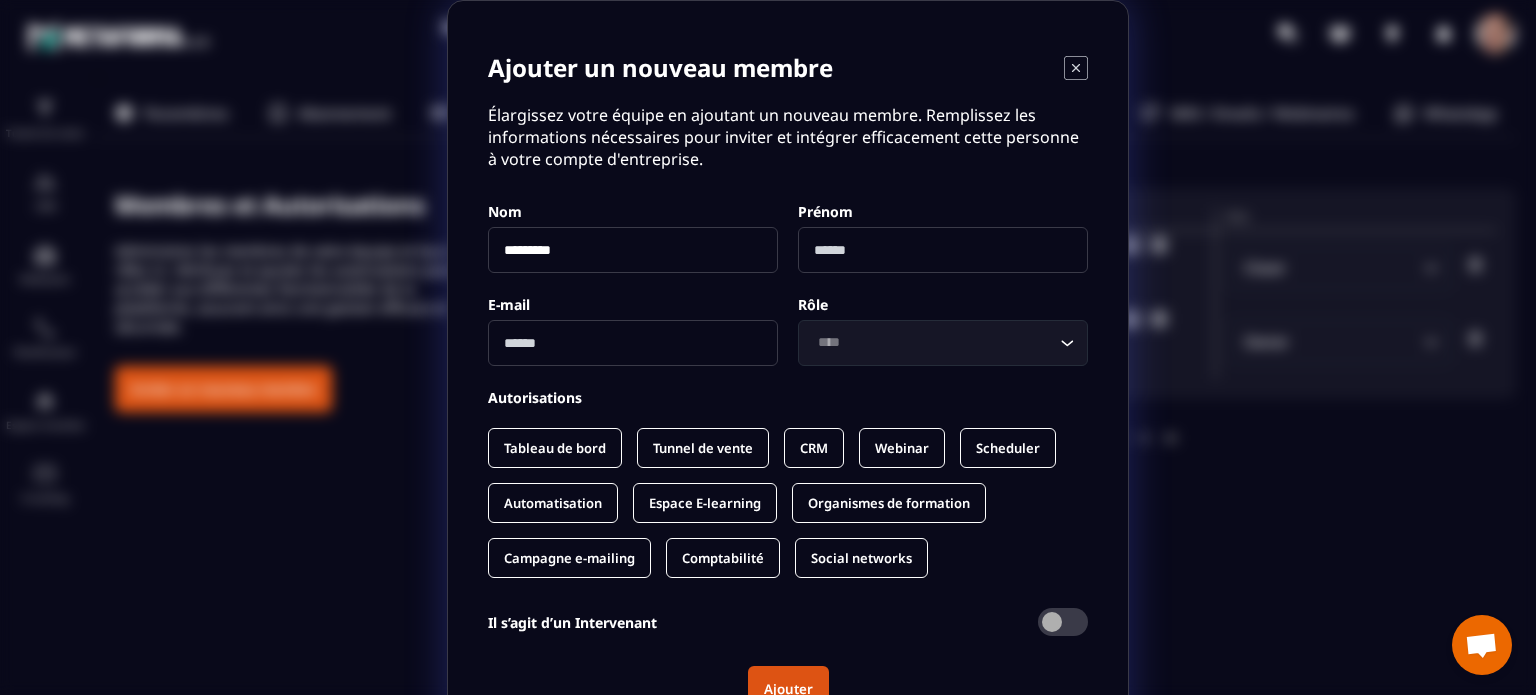 click at bounding box center (633, 343) 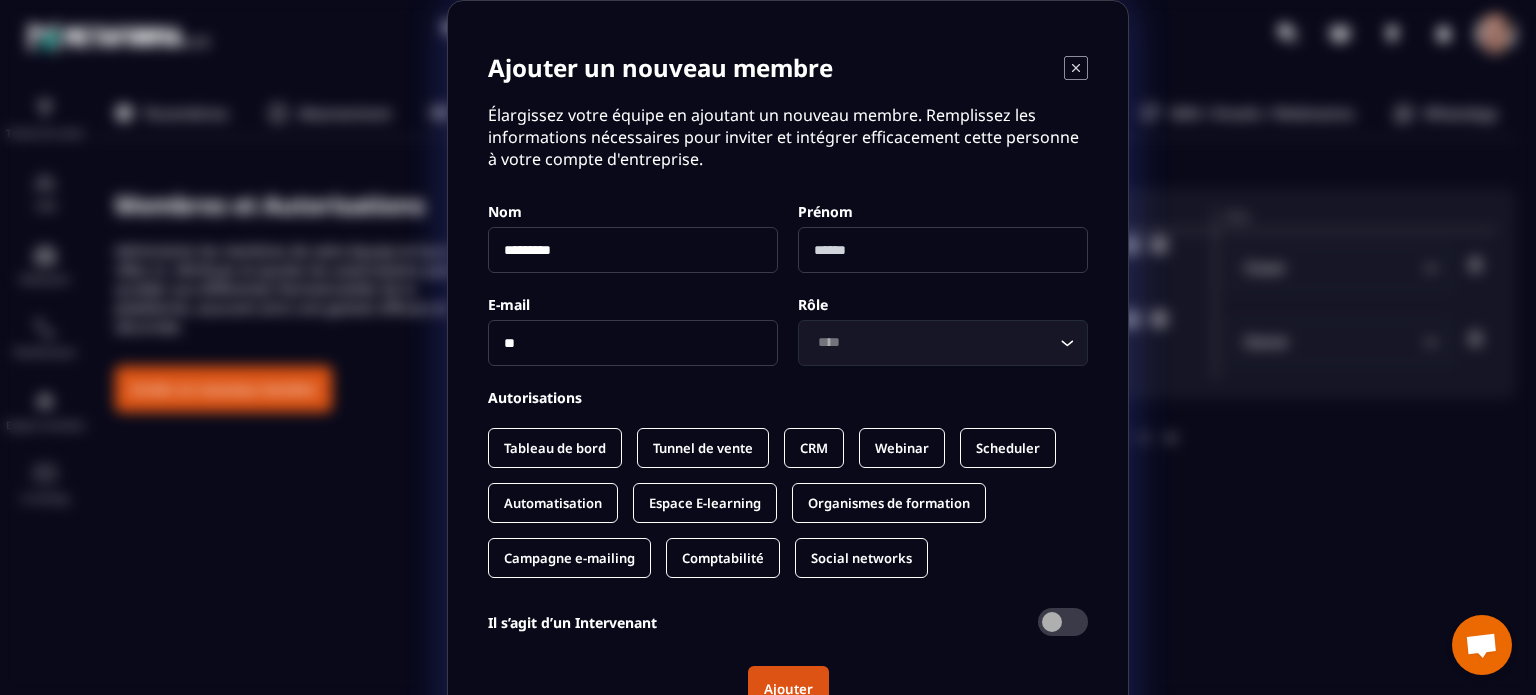 type on "**********" 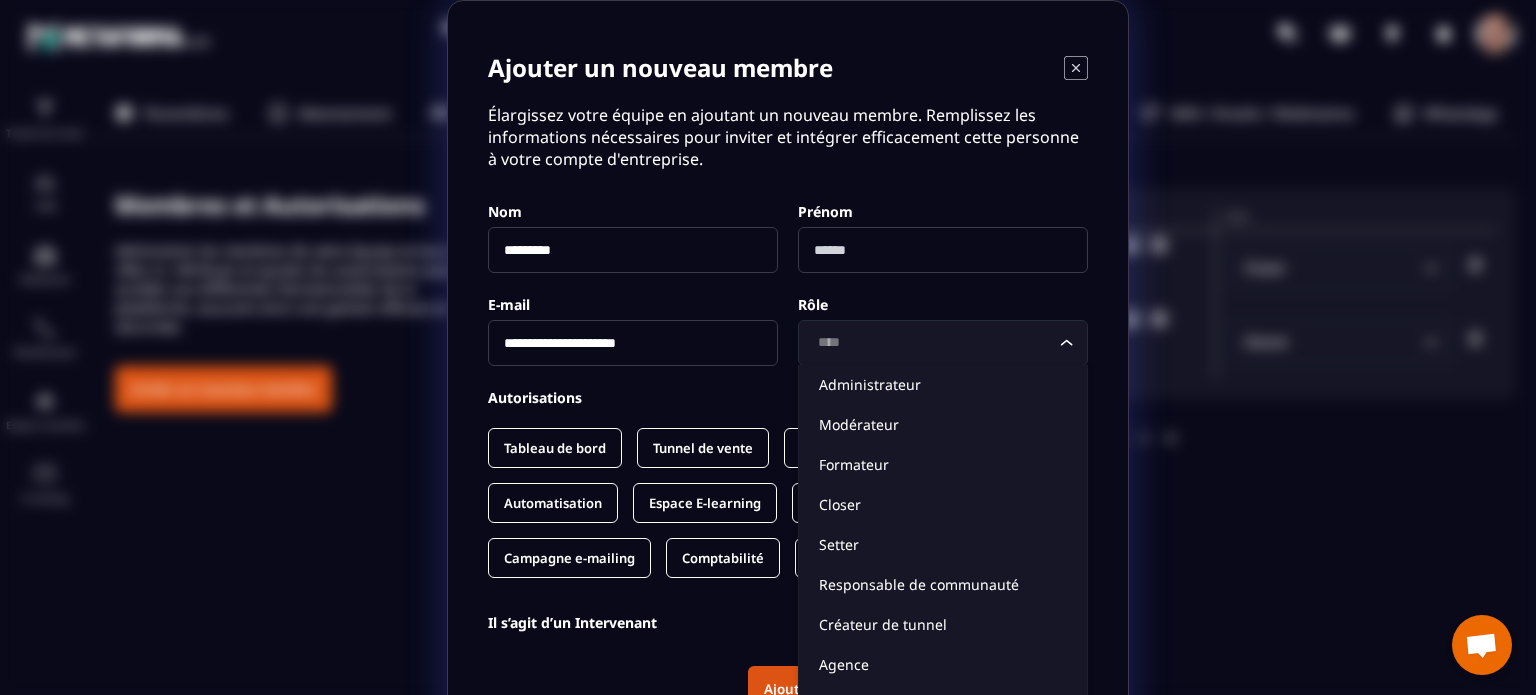 click on "Loading..." 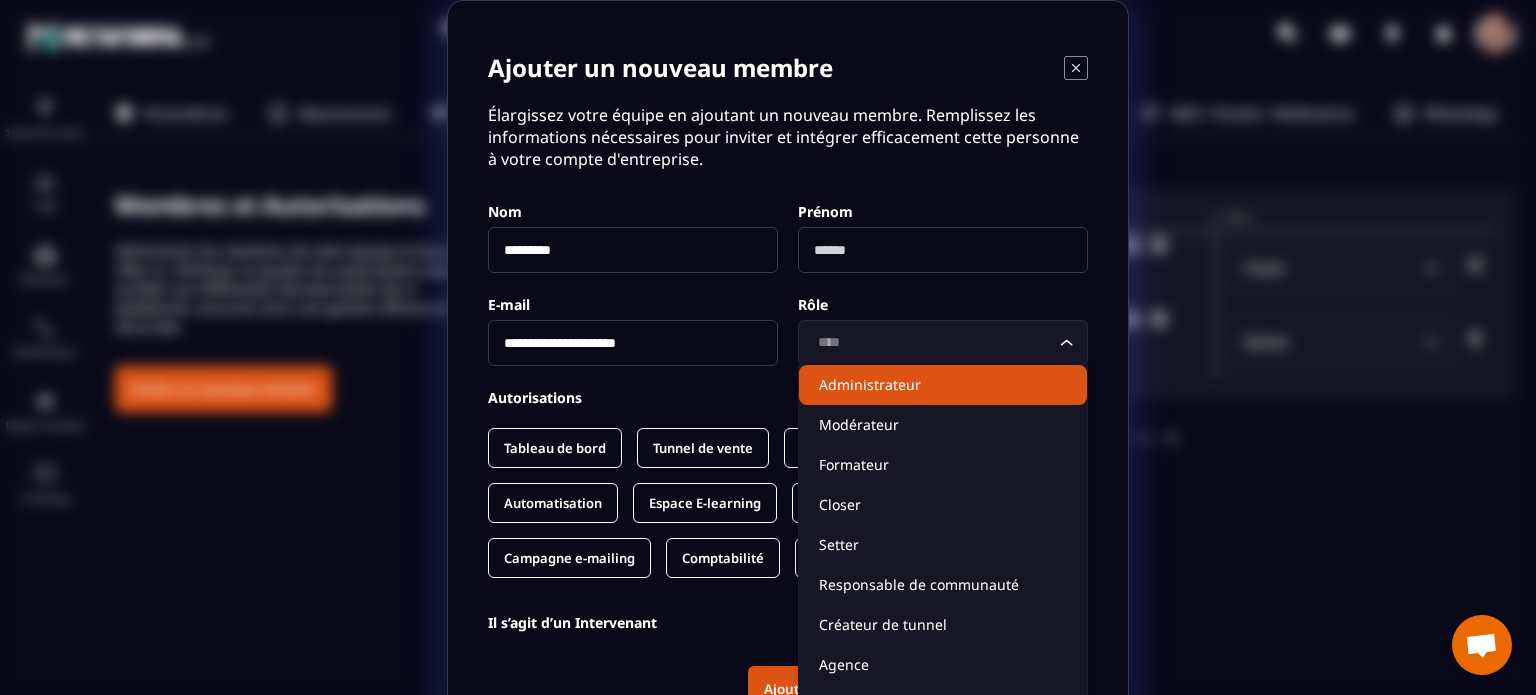 click on "Administrateur" 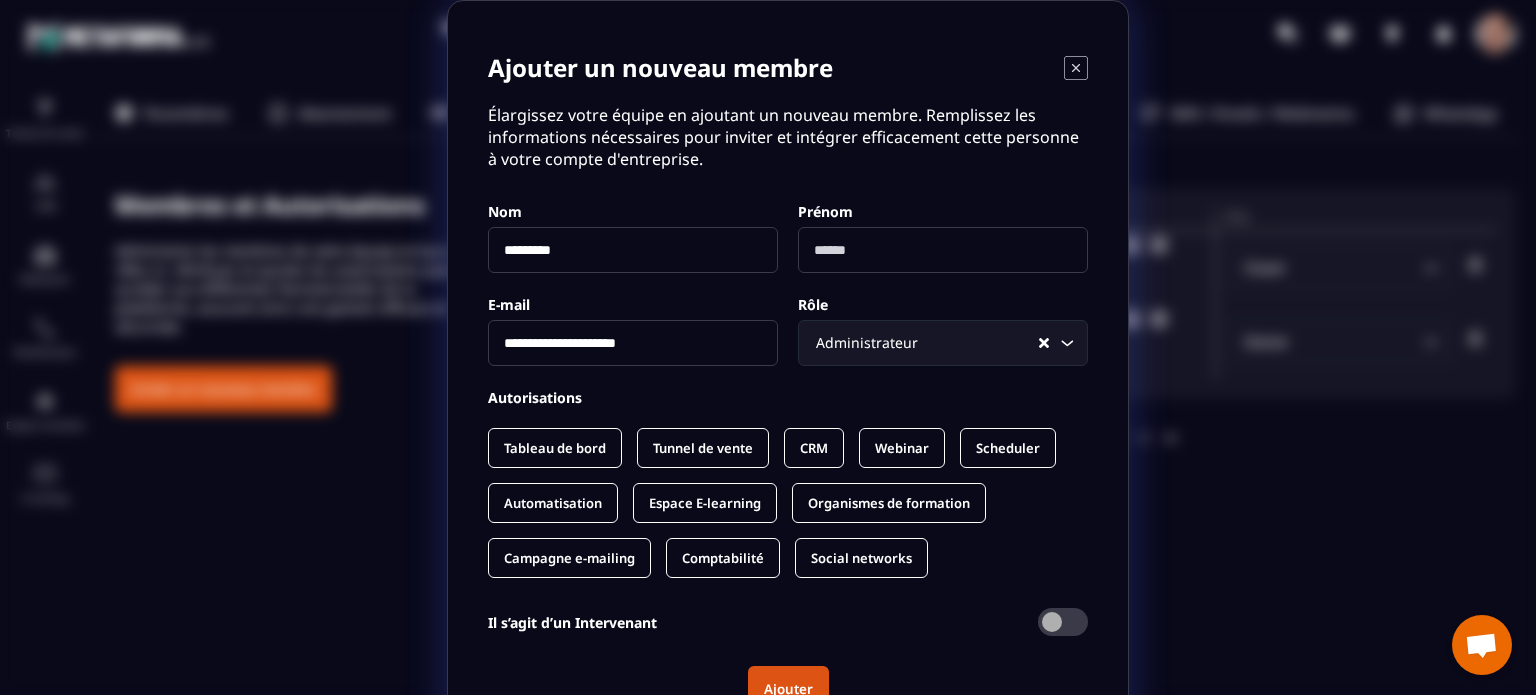 click at bounding box center [943, 250] 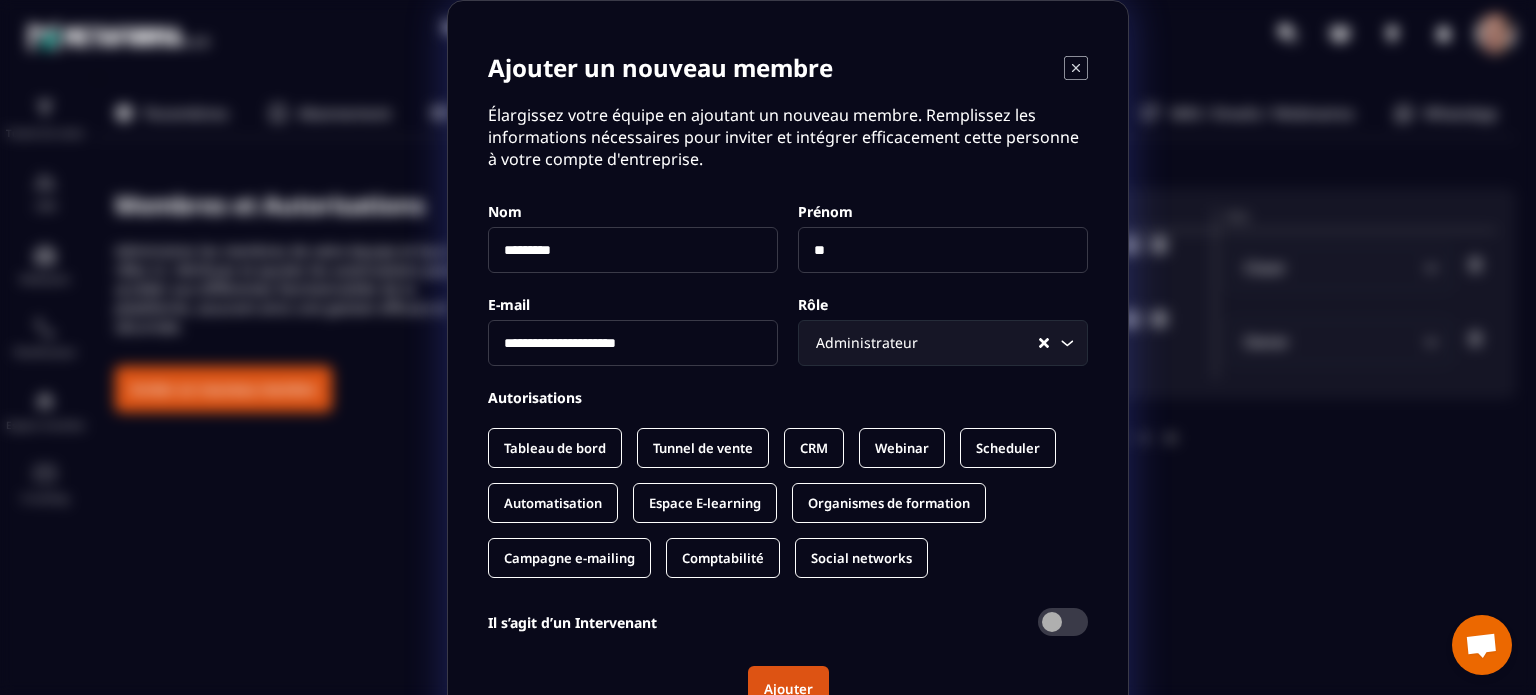 type on "*" 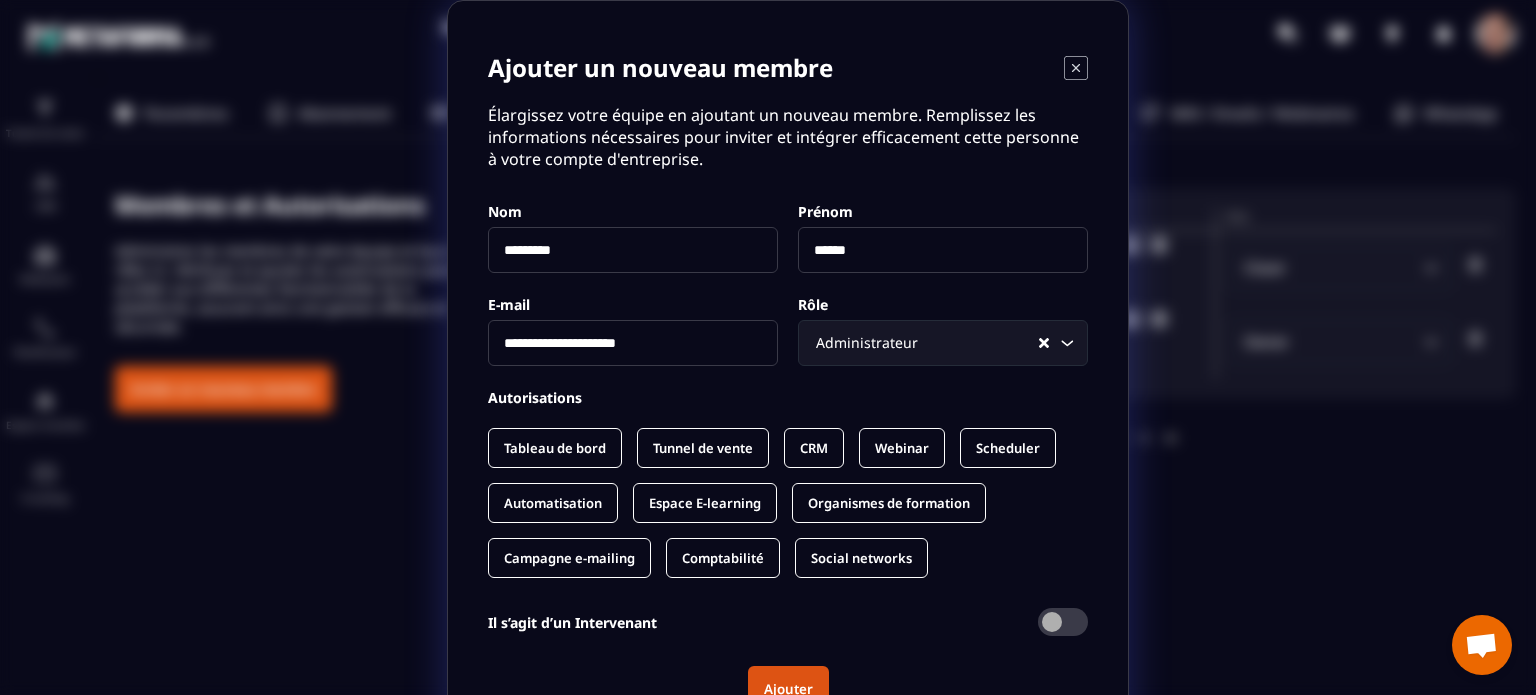type on "******" 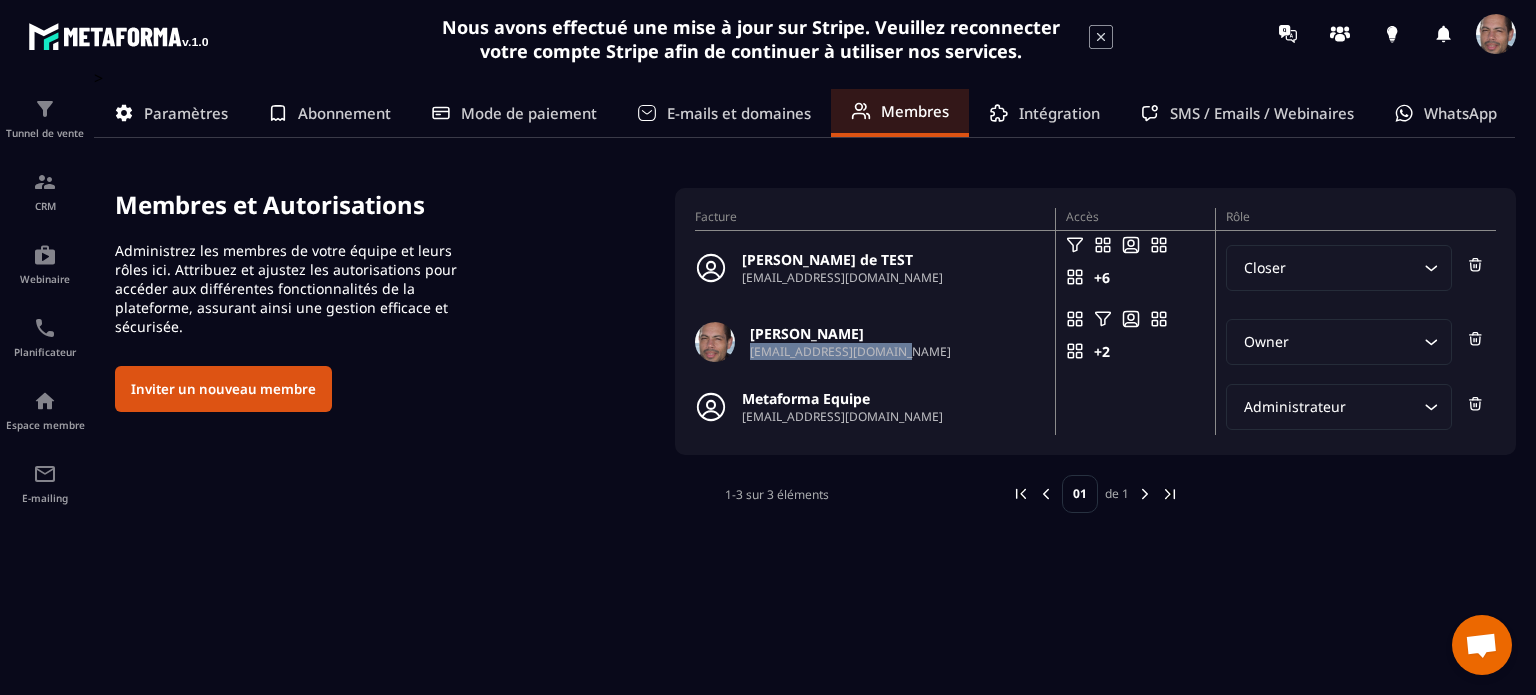 drag, startPoint x: 912, startPoint y: 346, endPoint x: 750, endPoint y: 356, distance: 162.30835 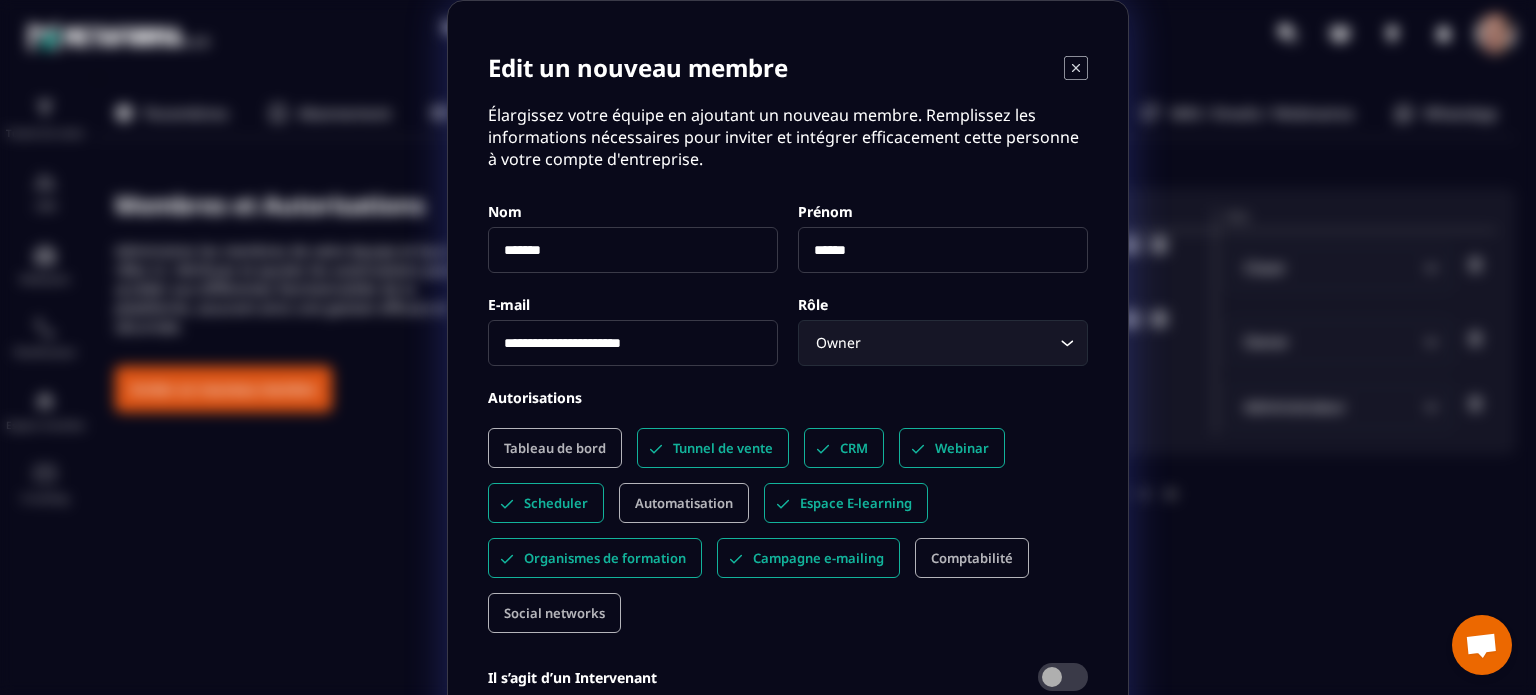 copy on "[EMAIL_ADDRESS][DOMAIN_NAME]" 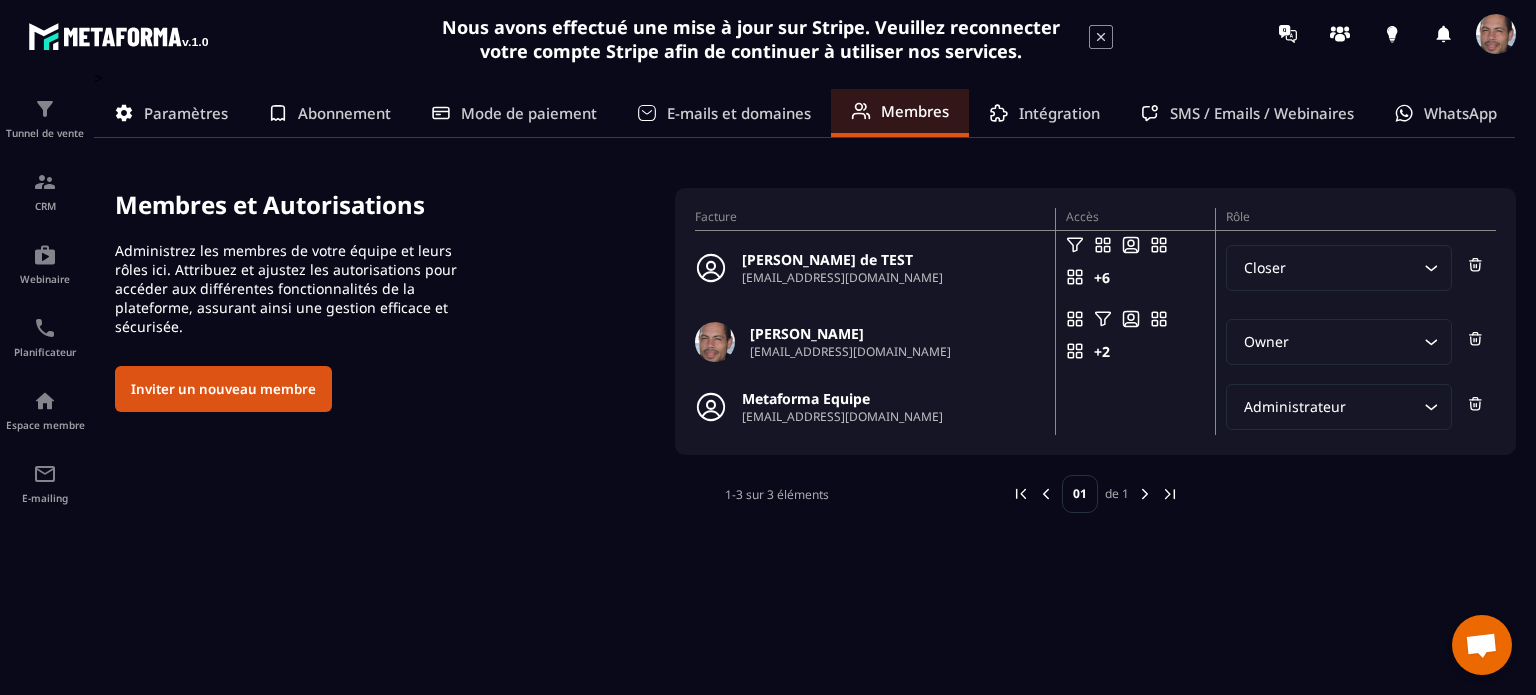 click on "Inviter un nouveau membre" at bounding box center [223, 389] 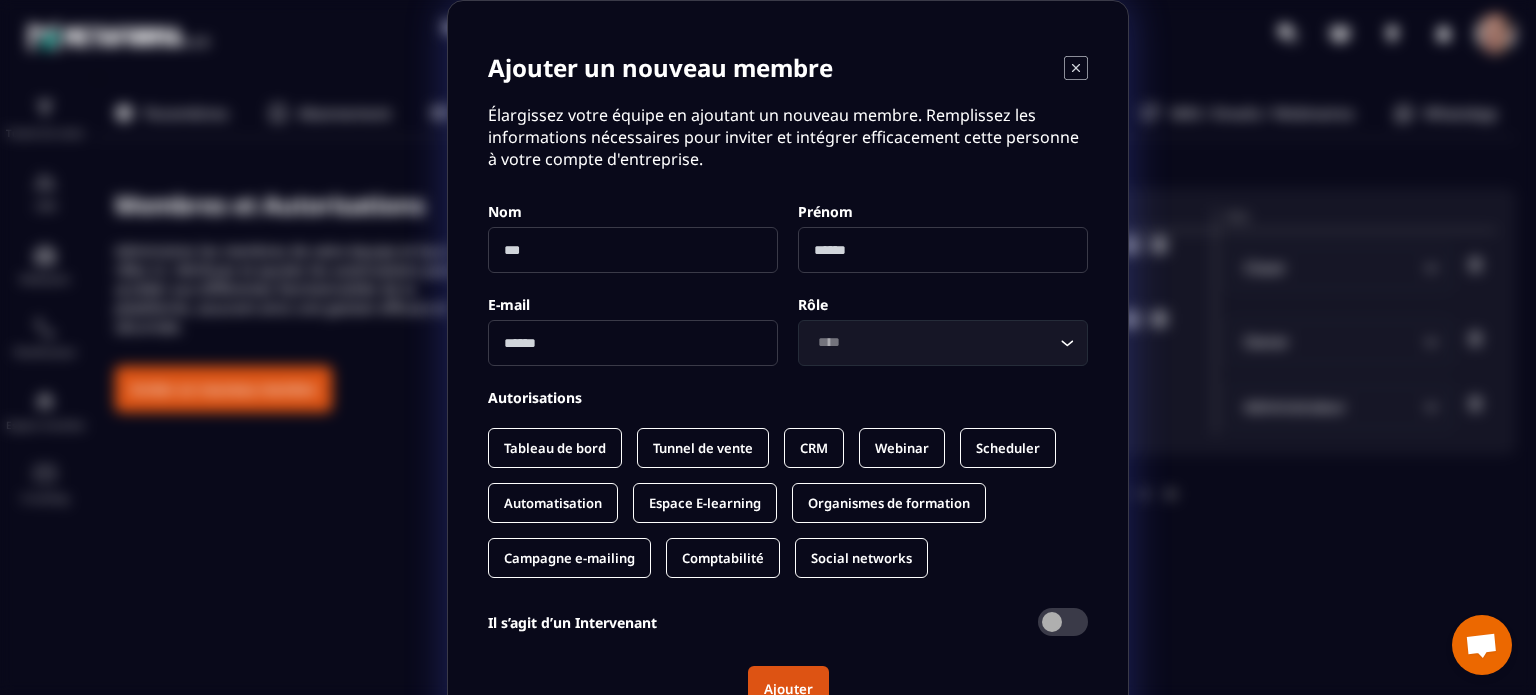 click at bounding box center (633, 250) 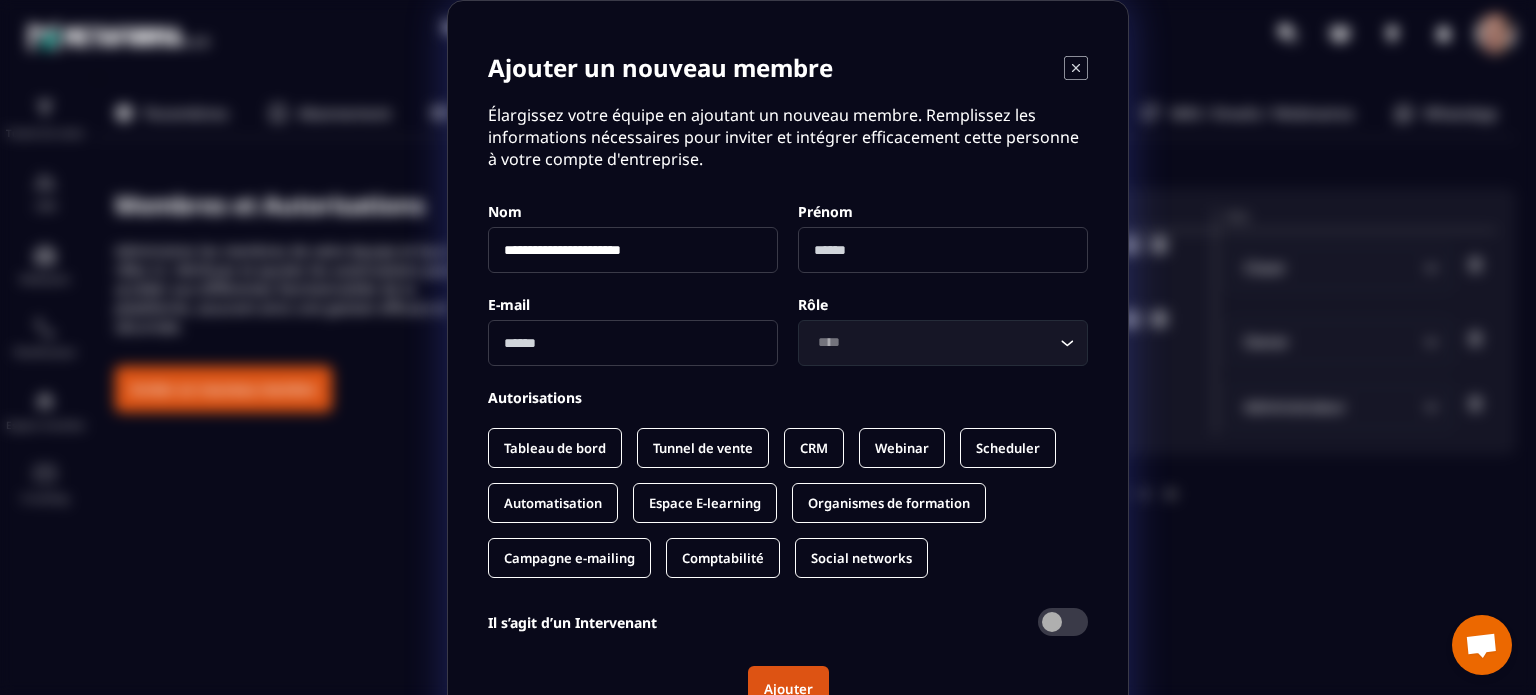 type on "**********" 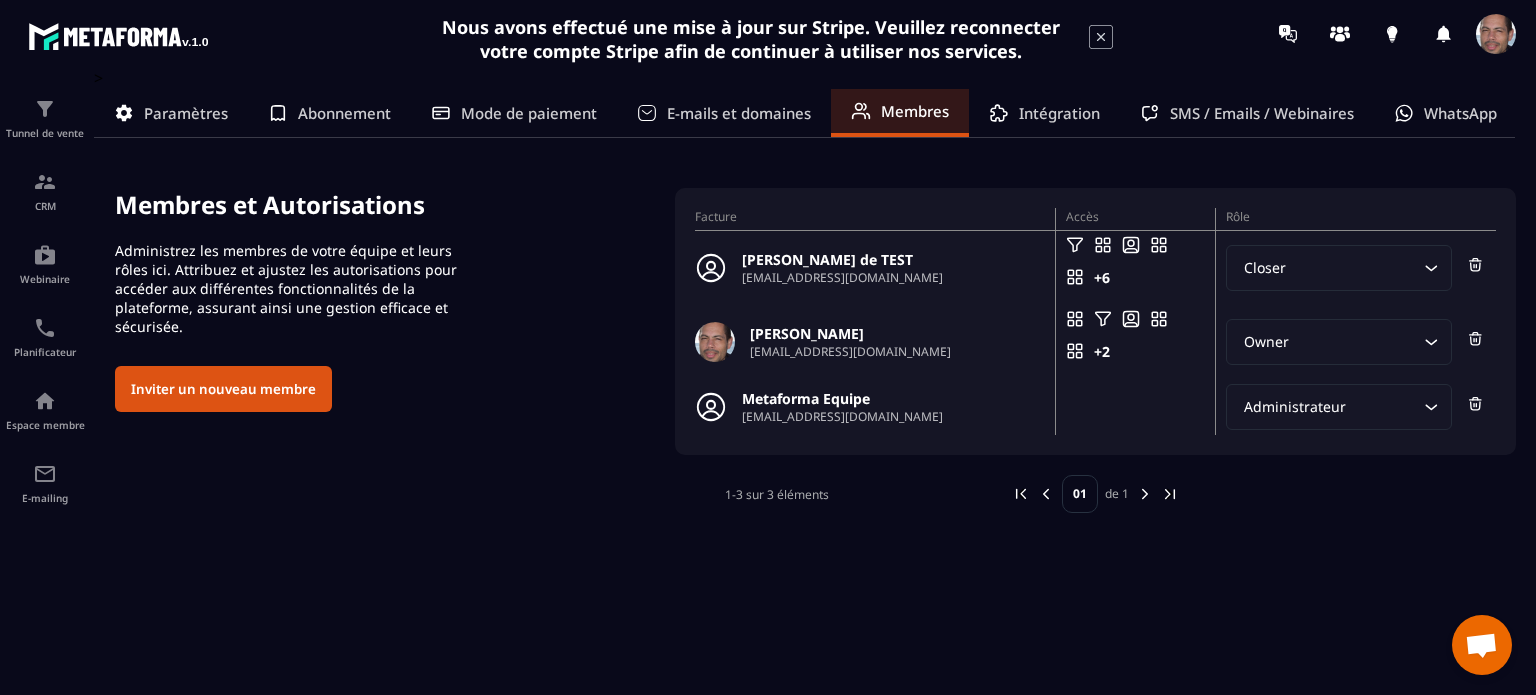click on "Inviter un nouveau membre" at bounding box center (223, 389) 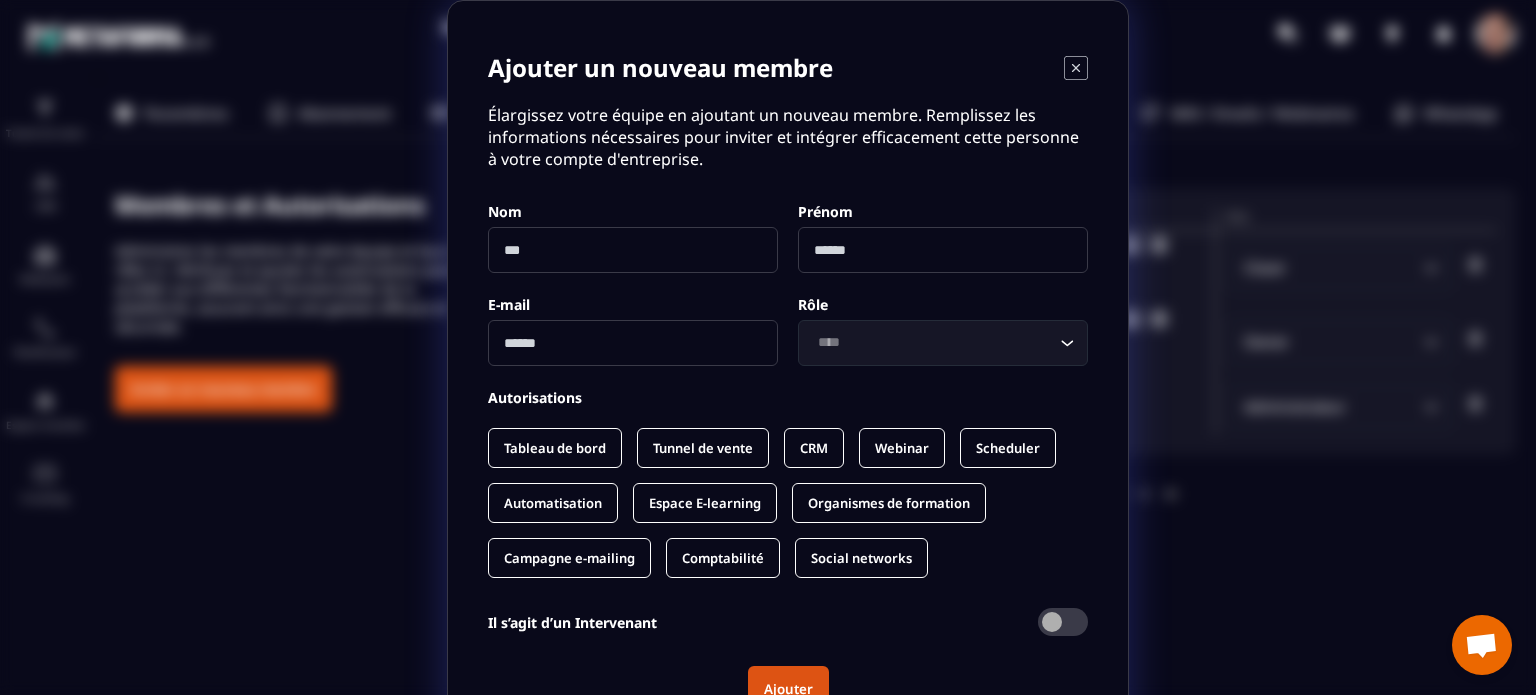 click at bounding box center [633, 343] 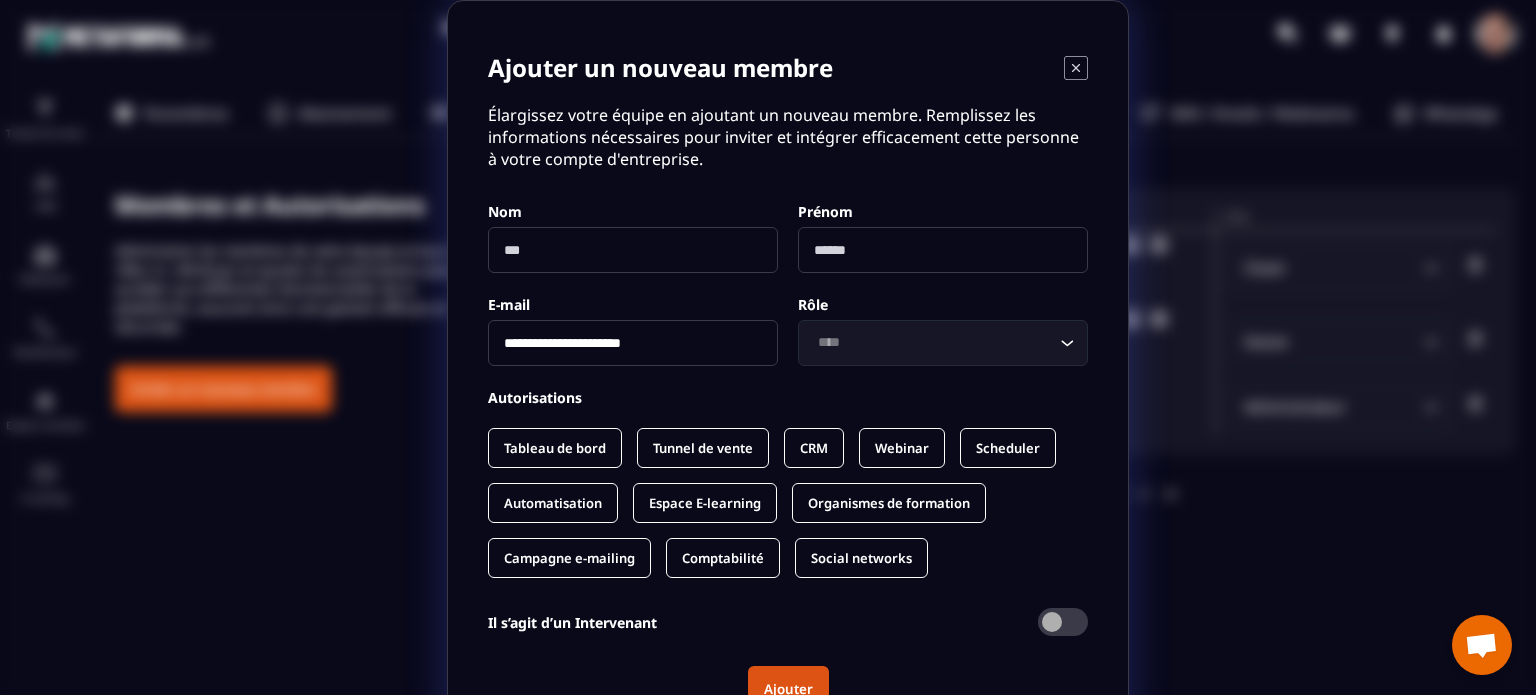 type on "**********" 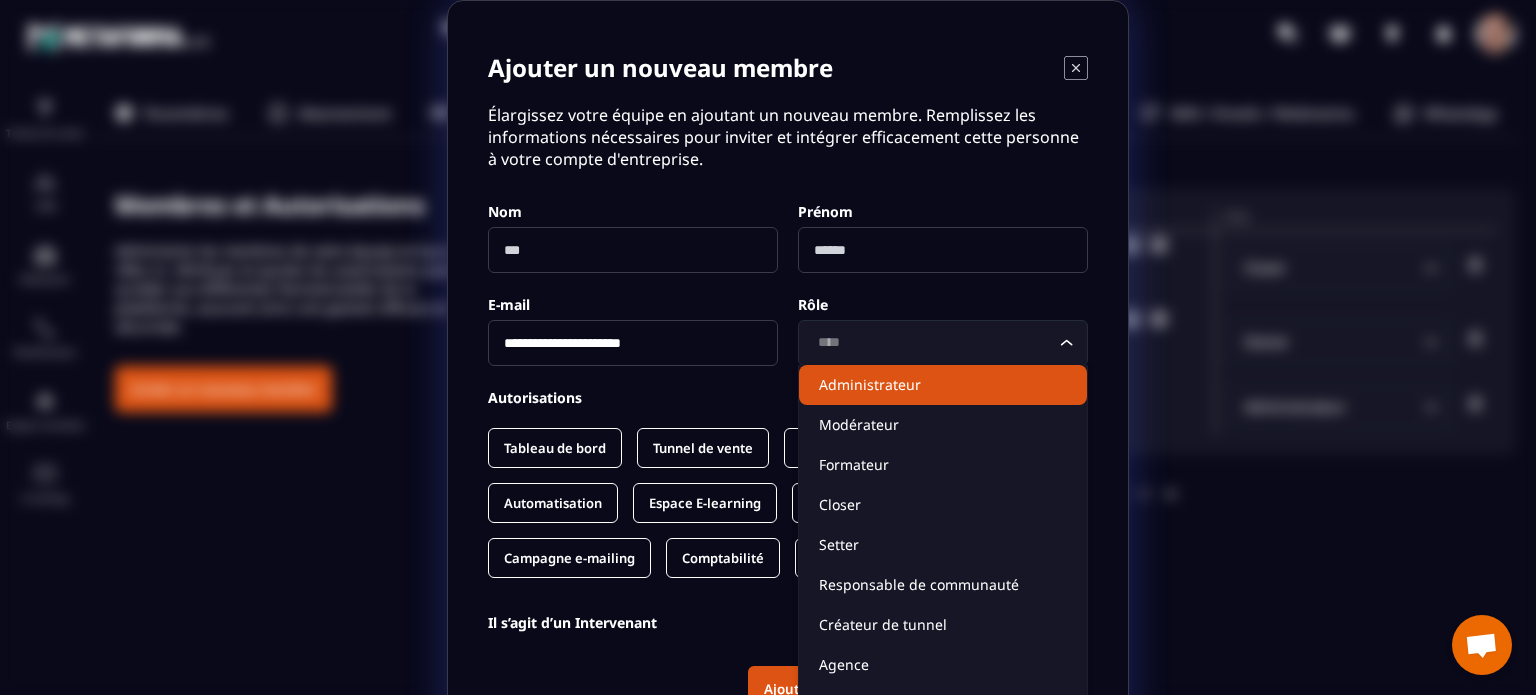 click on "Administrateur" 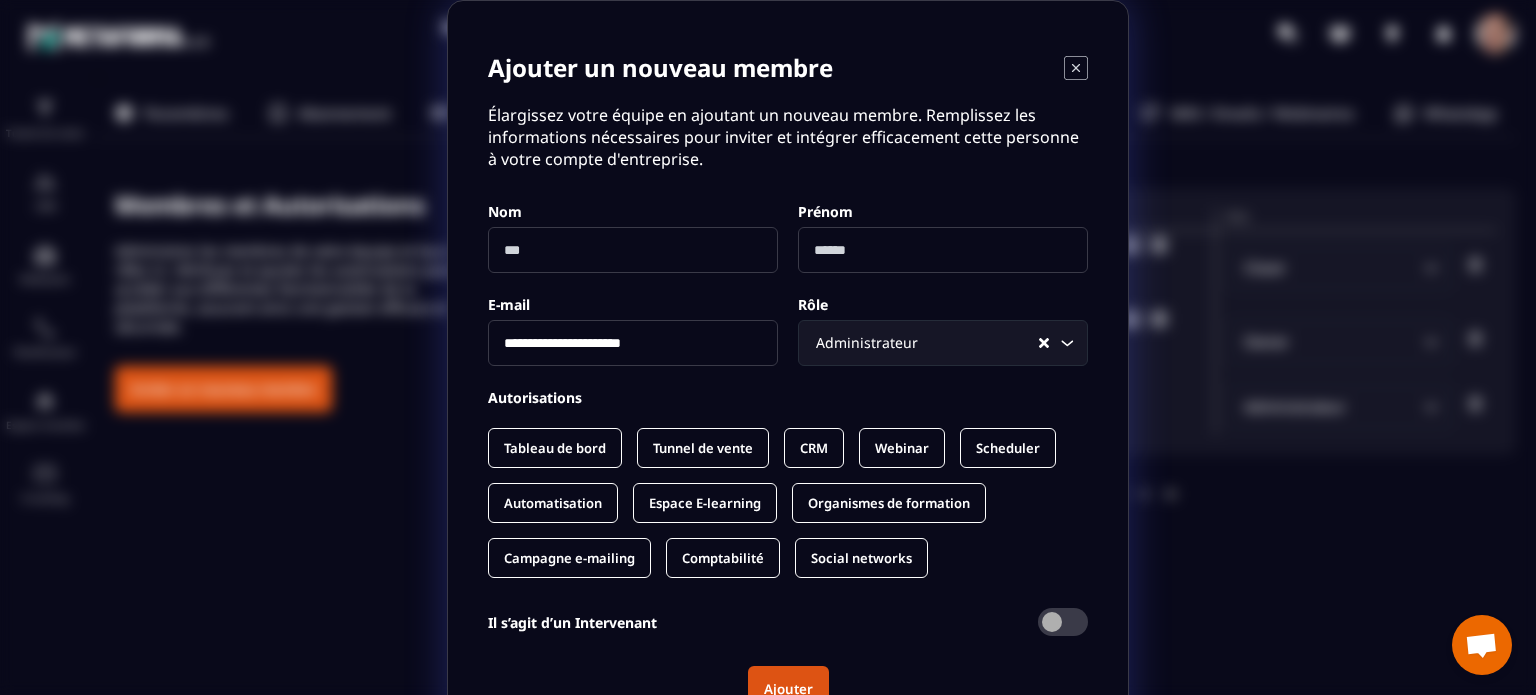 click on "Tableau de bord" 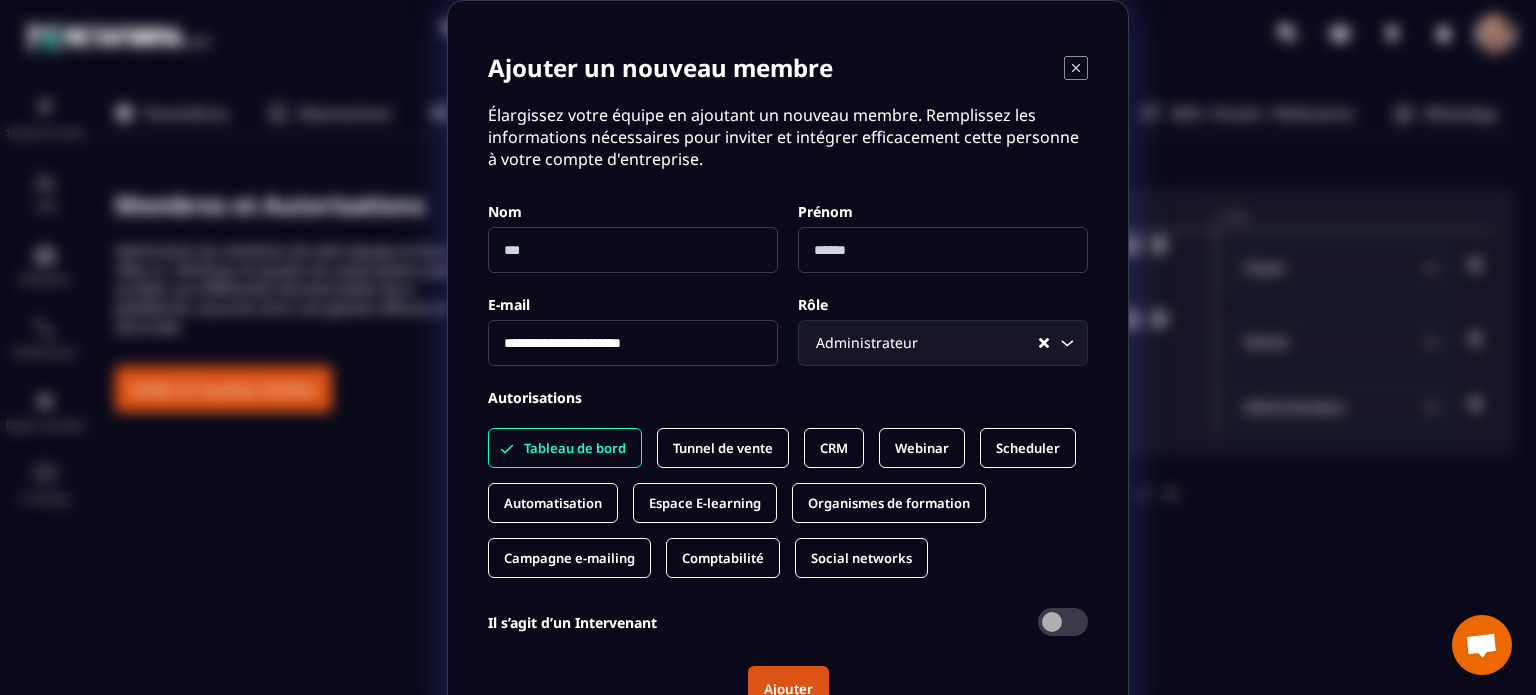 click on "Automatisation" at bounding box center [553, 503] 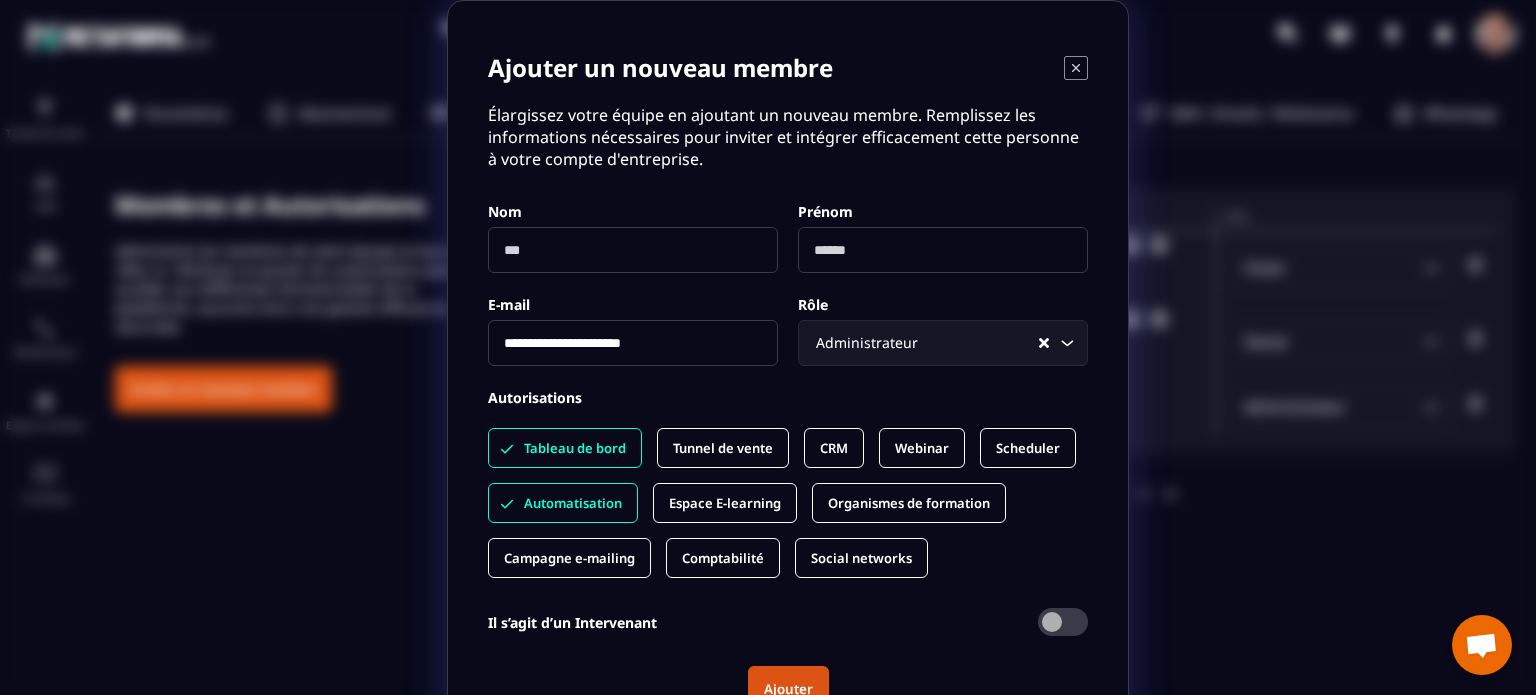 click on "Campagne e-mailing" at bounding box center [569, 558] 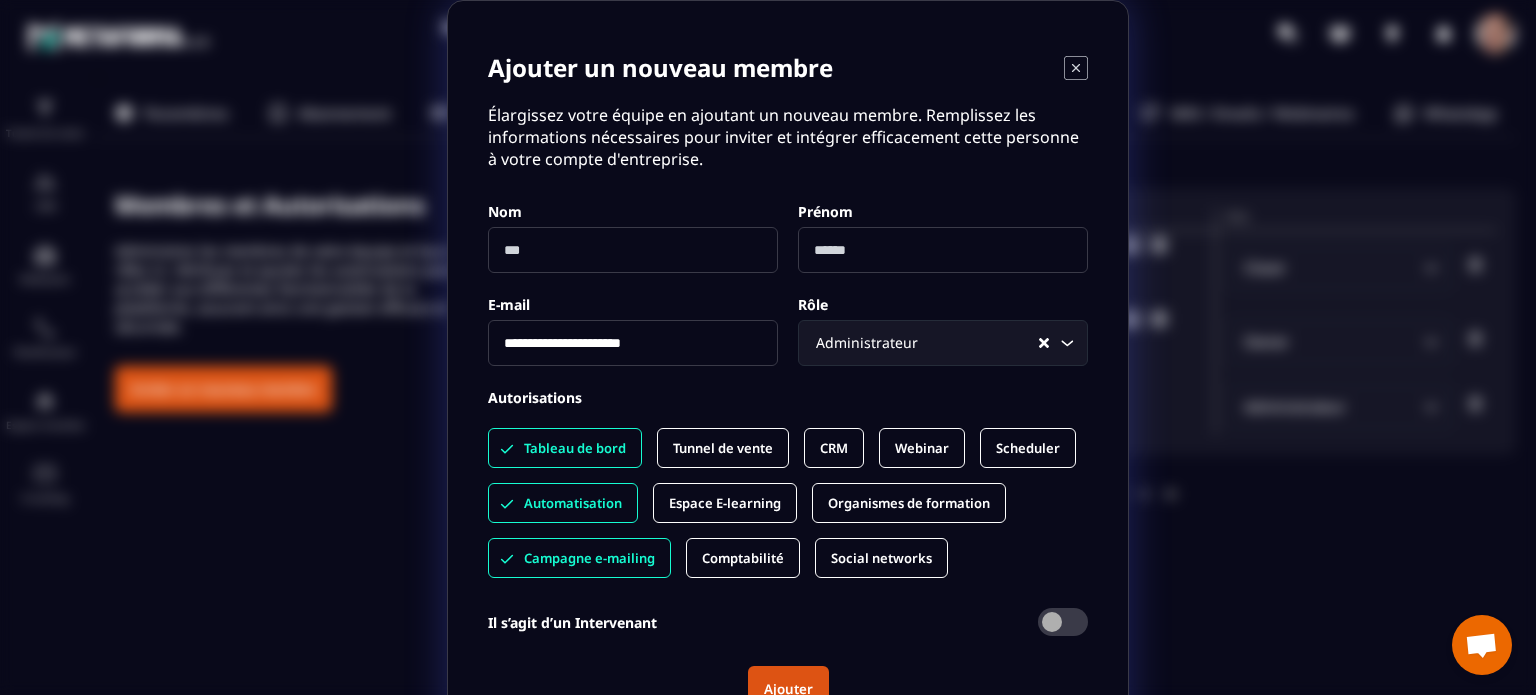 click on "Comptabilité" at bounding box center (743, 558) 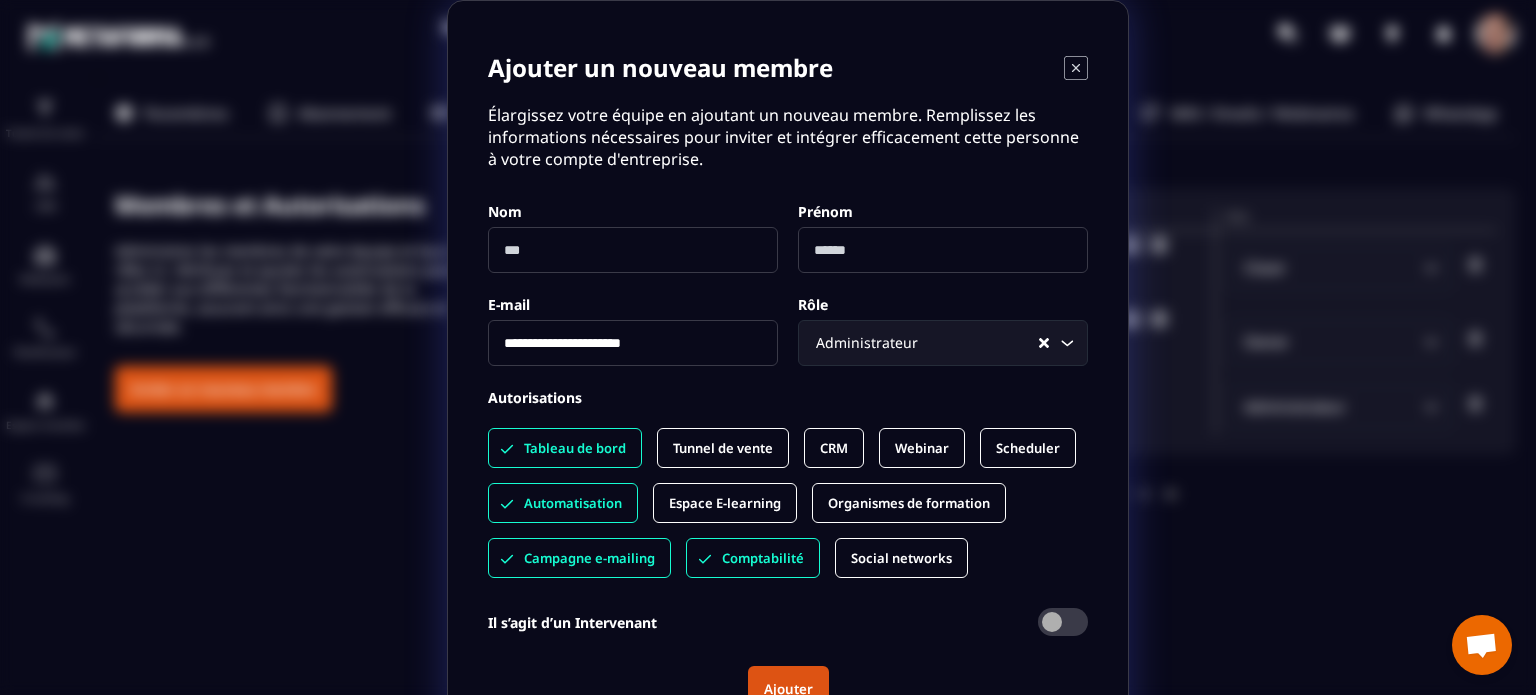 click on "Tableau de bord Tunnel de vente CRM Webinar Scheduler Automatisation Espace E-learning Organismes de formation Campagne e-mailing Comptabilité Social networks" 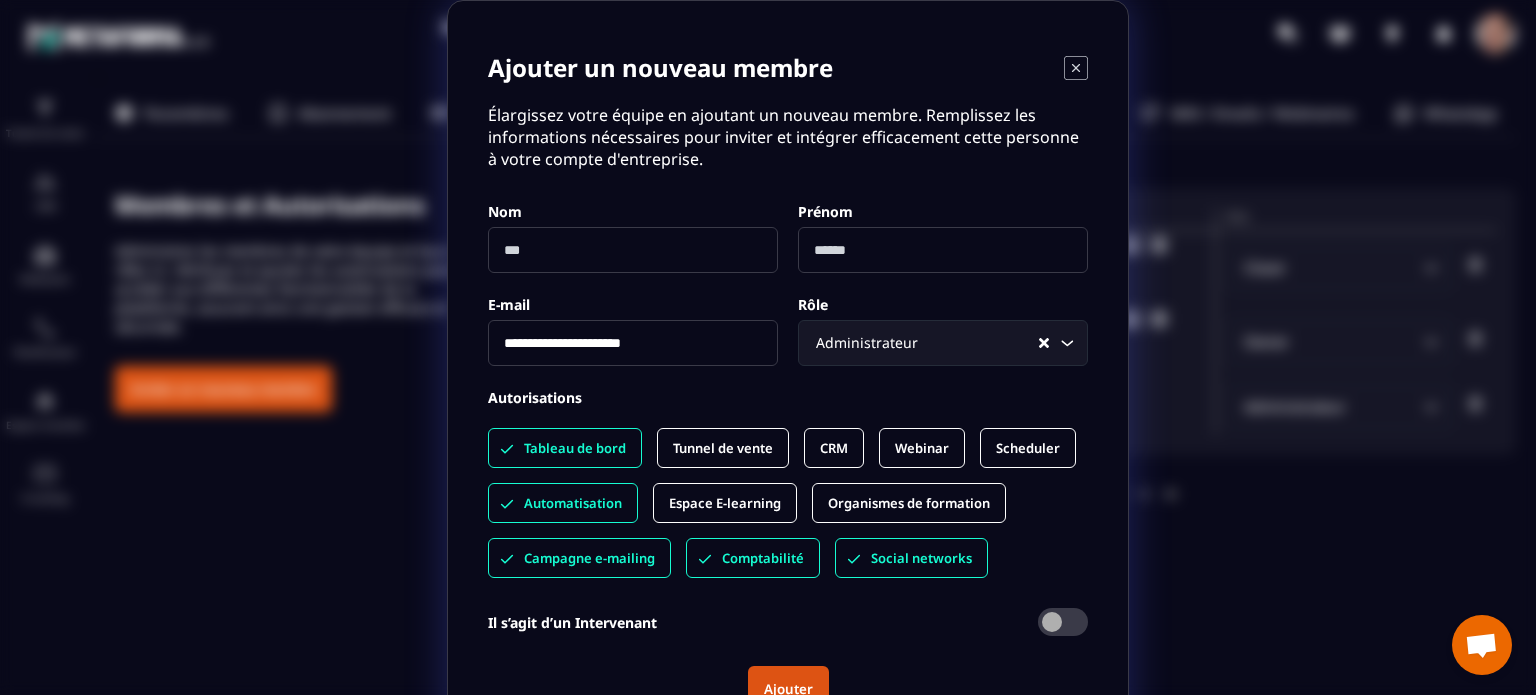 click on "Organismes de formation" at bounding box center (909, 503) 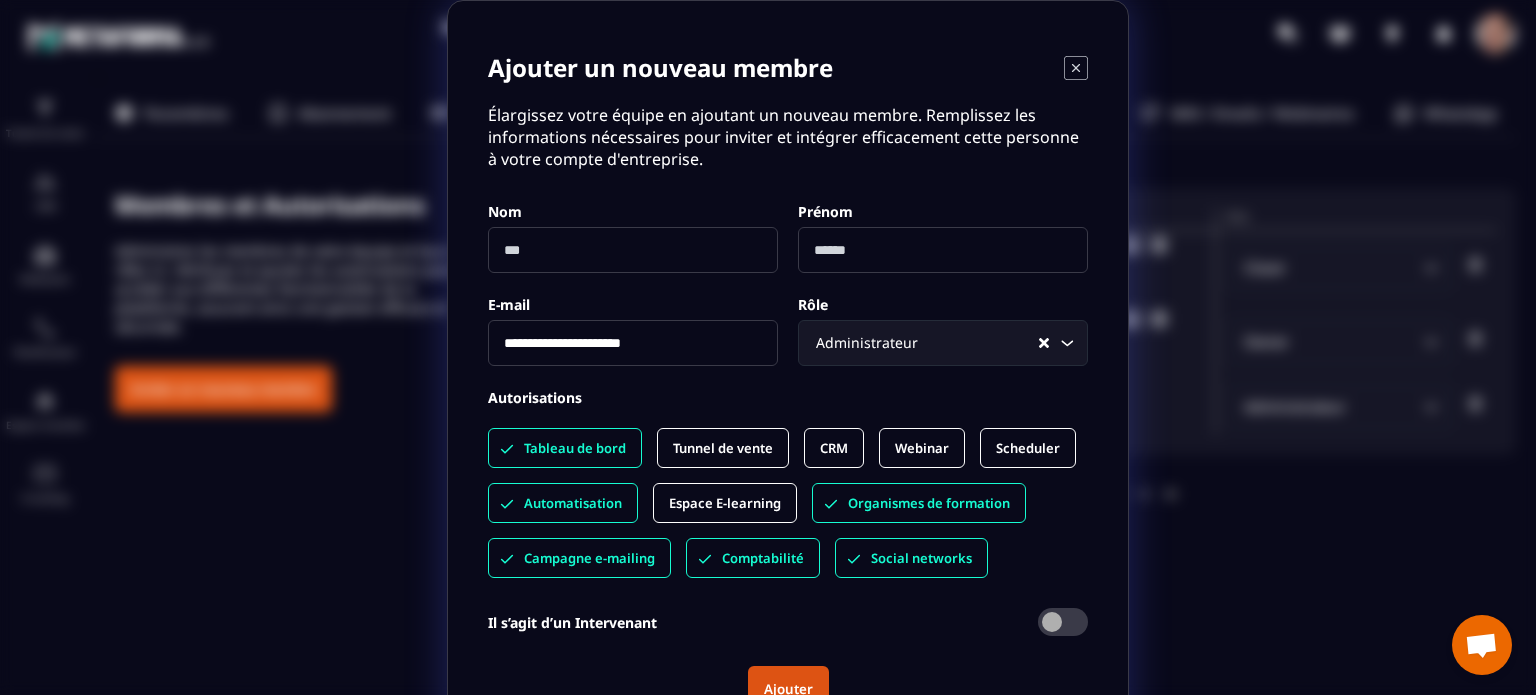 click on "Espace E-learning" at bounding box center [725, 503] 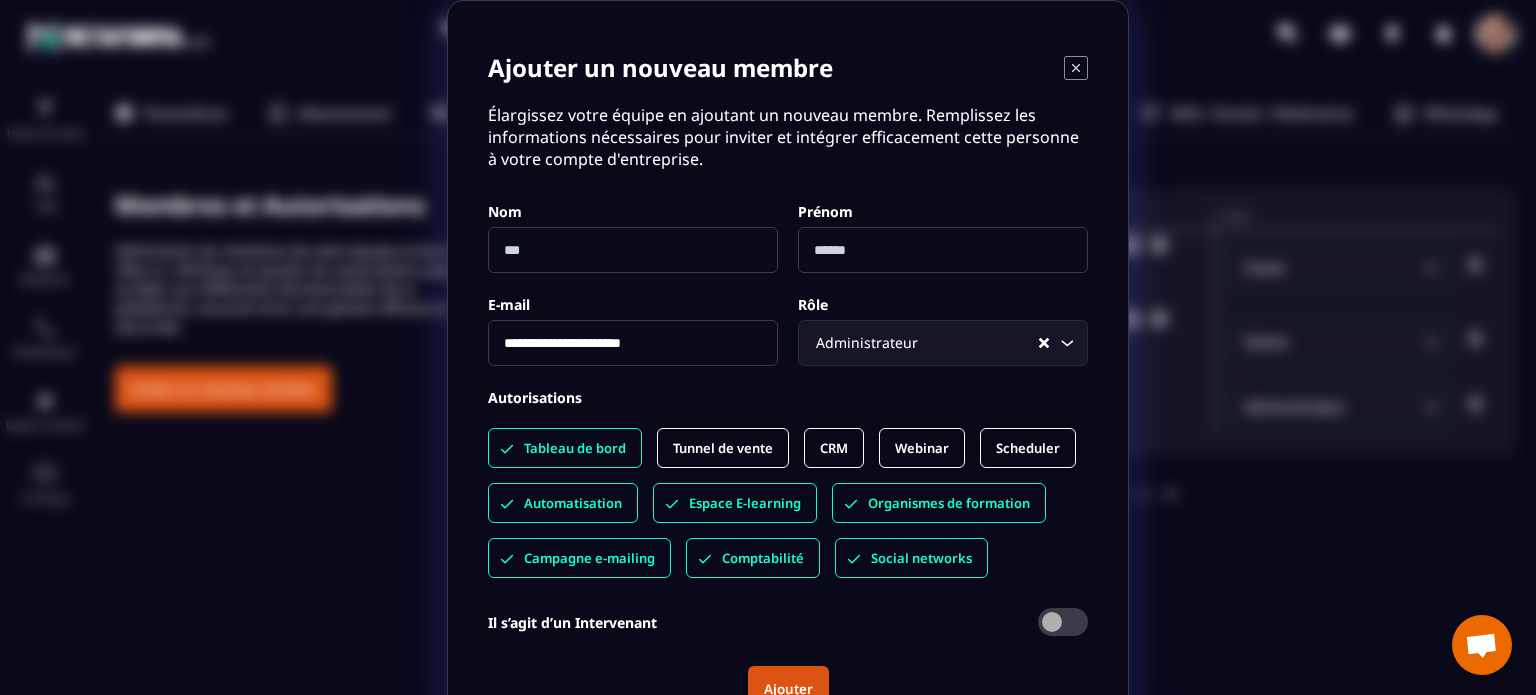 click on "Tunnel de vente" at bounding box center [723, 448] 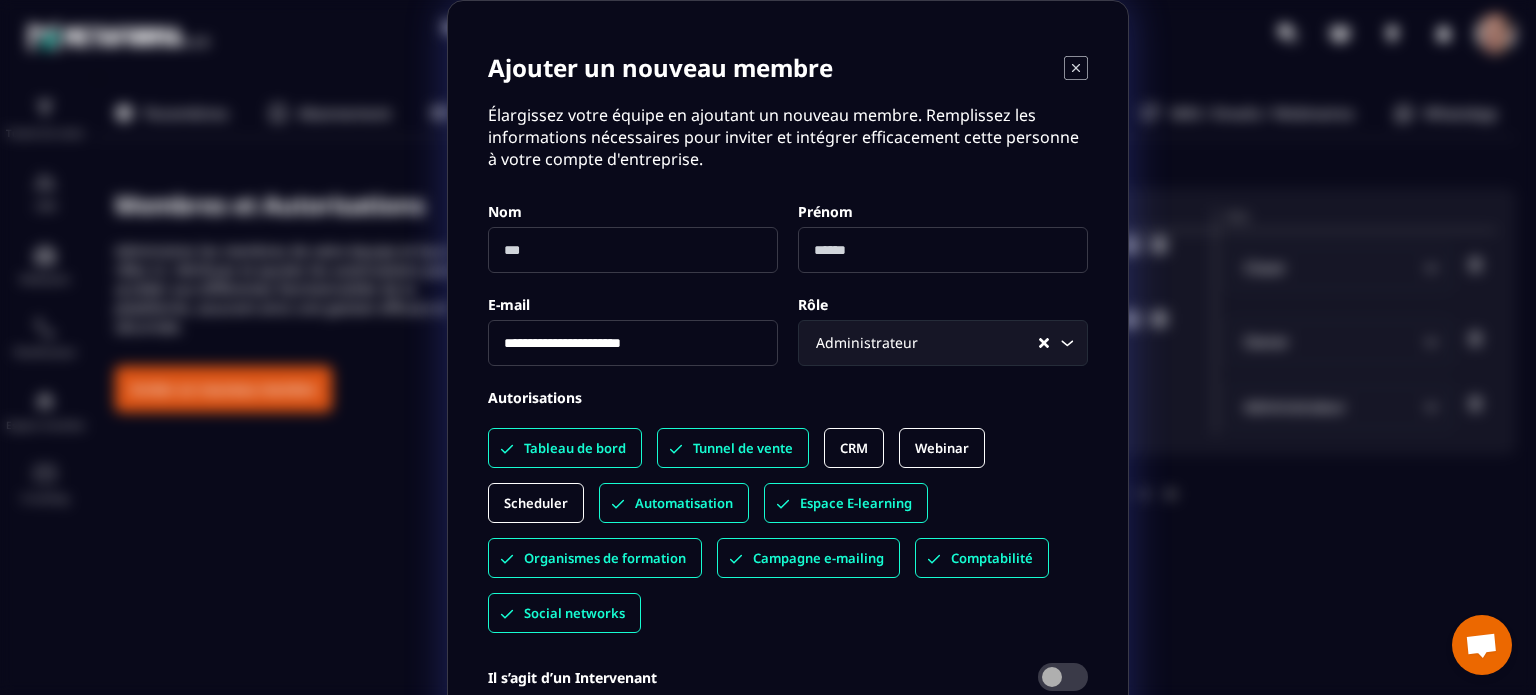 click on "CRM" at bounding box center [854, 448] 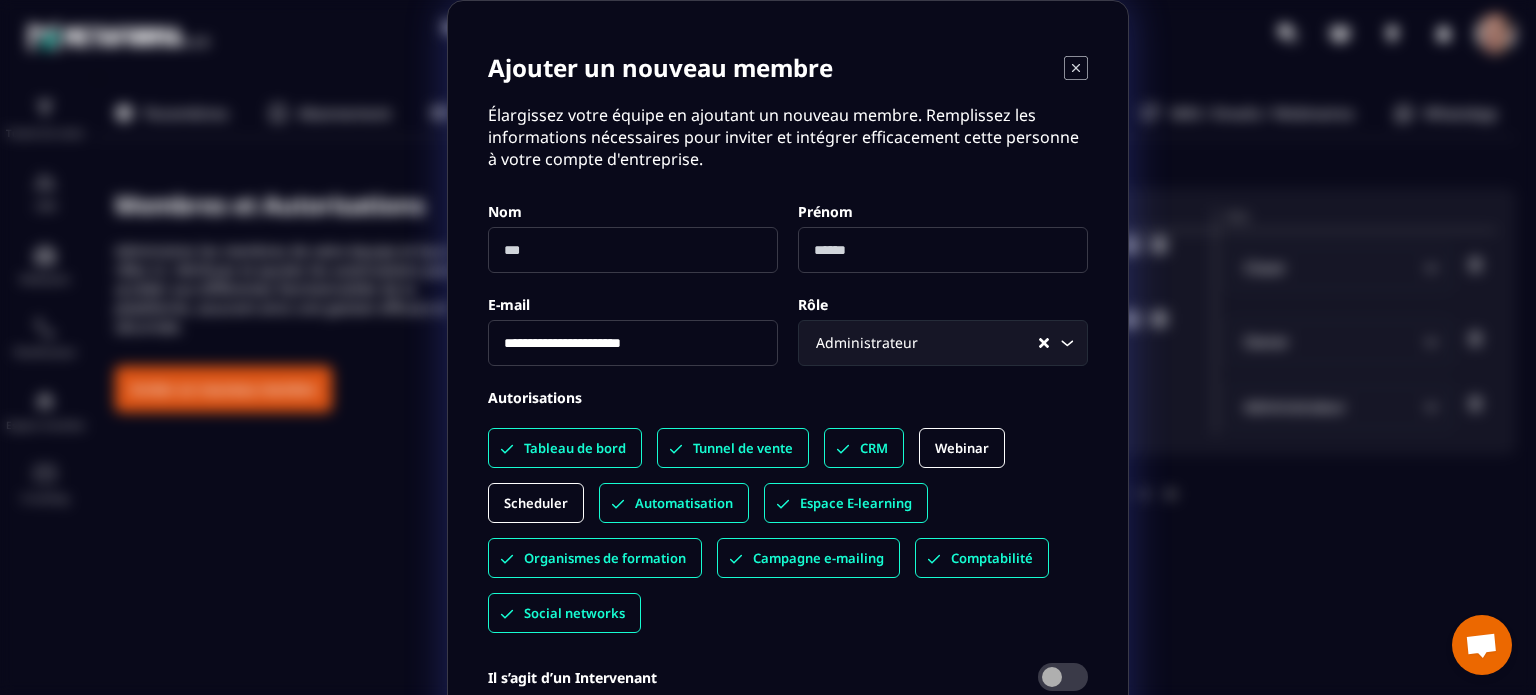 click on "Webinar" at bounding box center [962, 448] 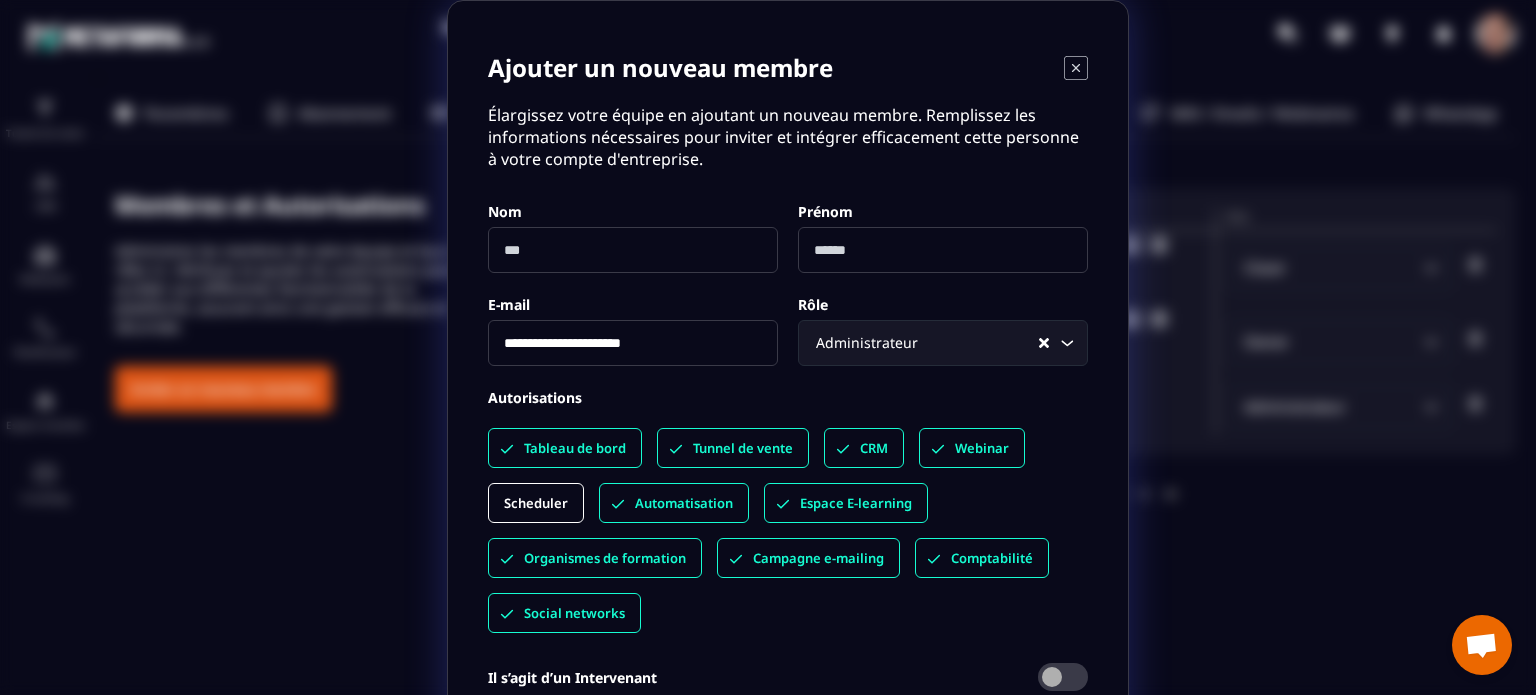 click on "Scheduler" at bounding box center (536, 503) 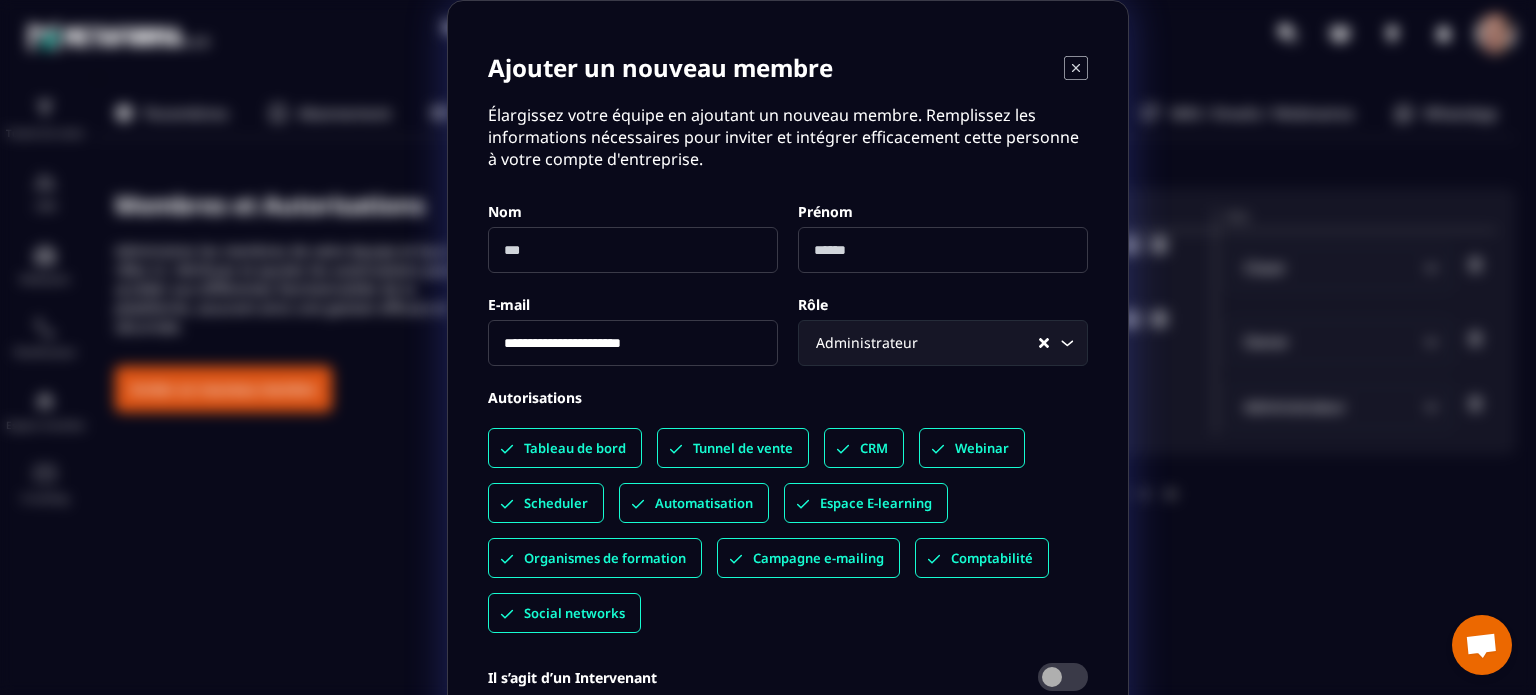 click at bounding box center [943, 250] 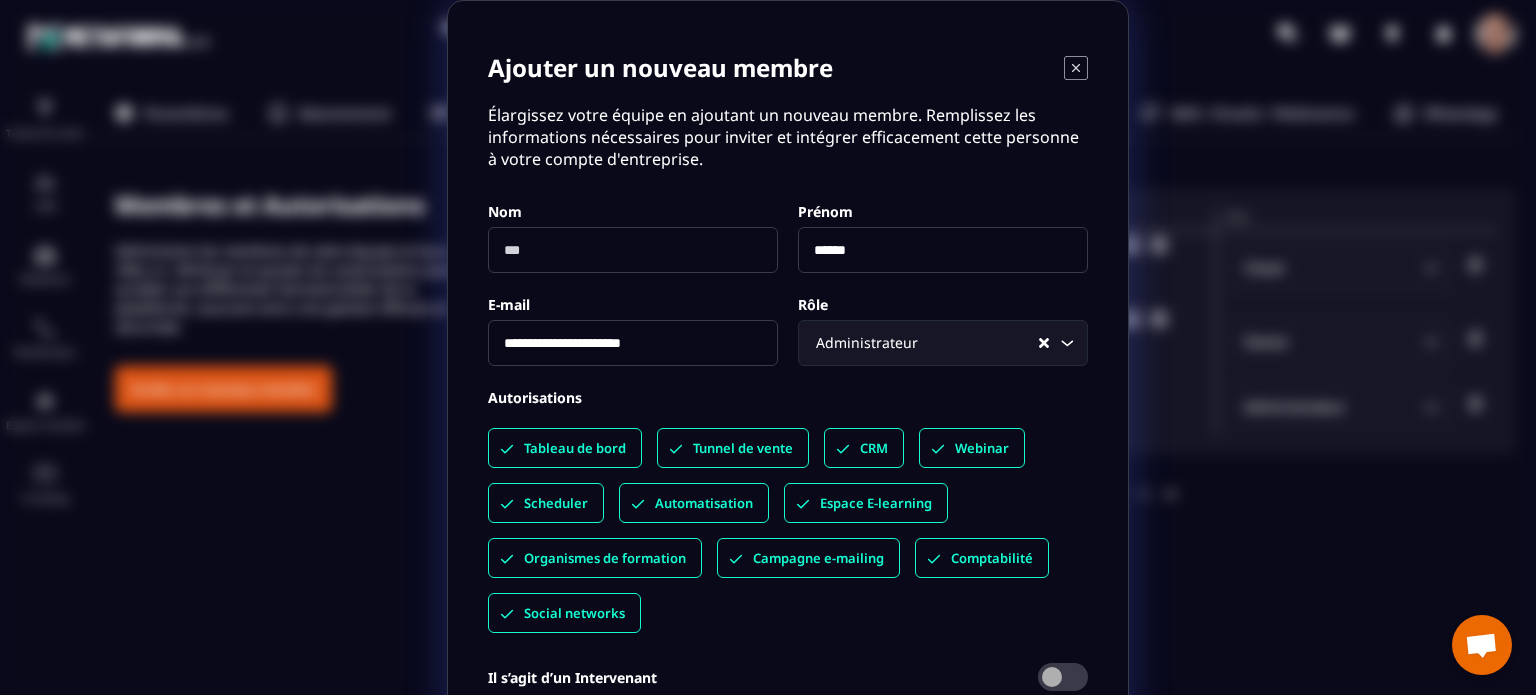 type on "******" 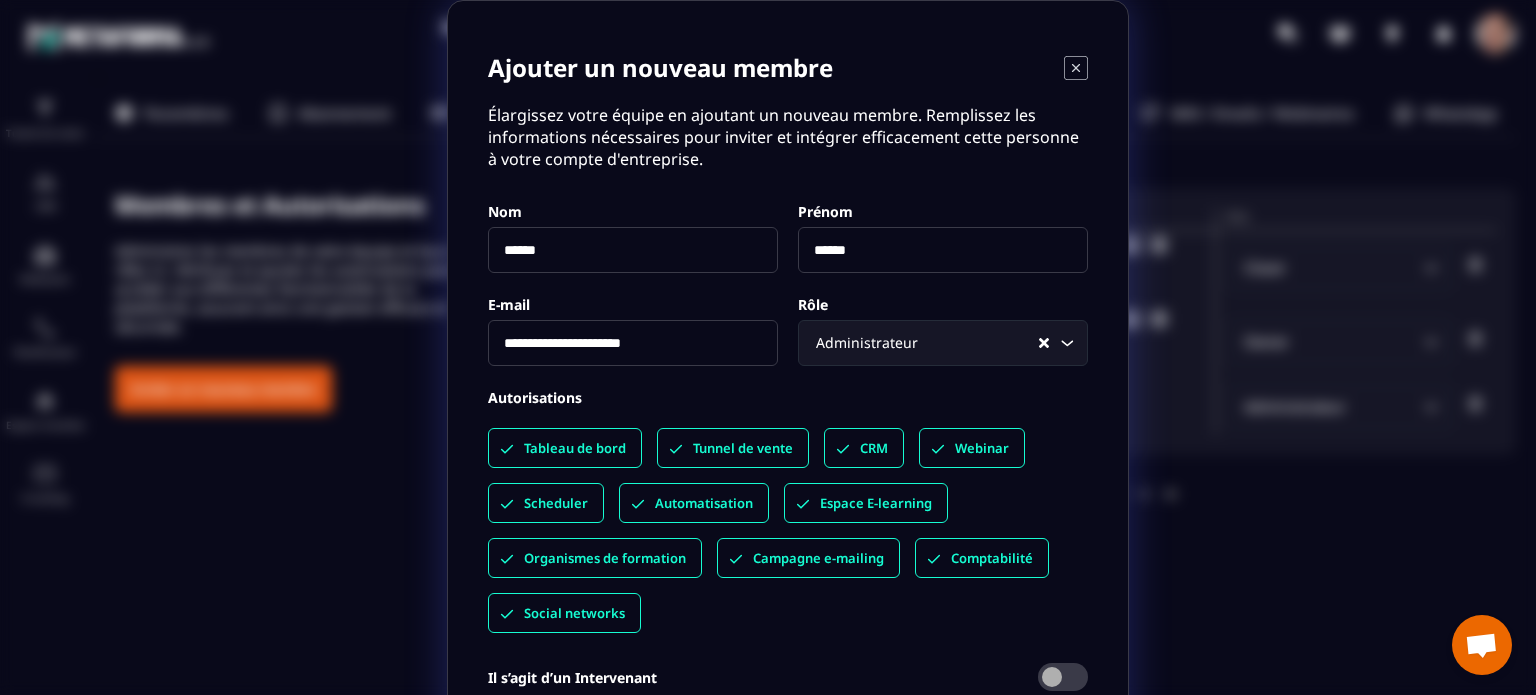 type on "******" 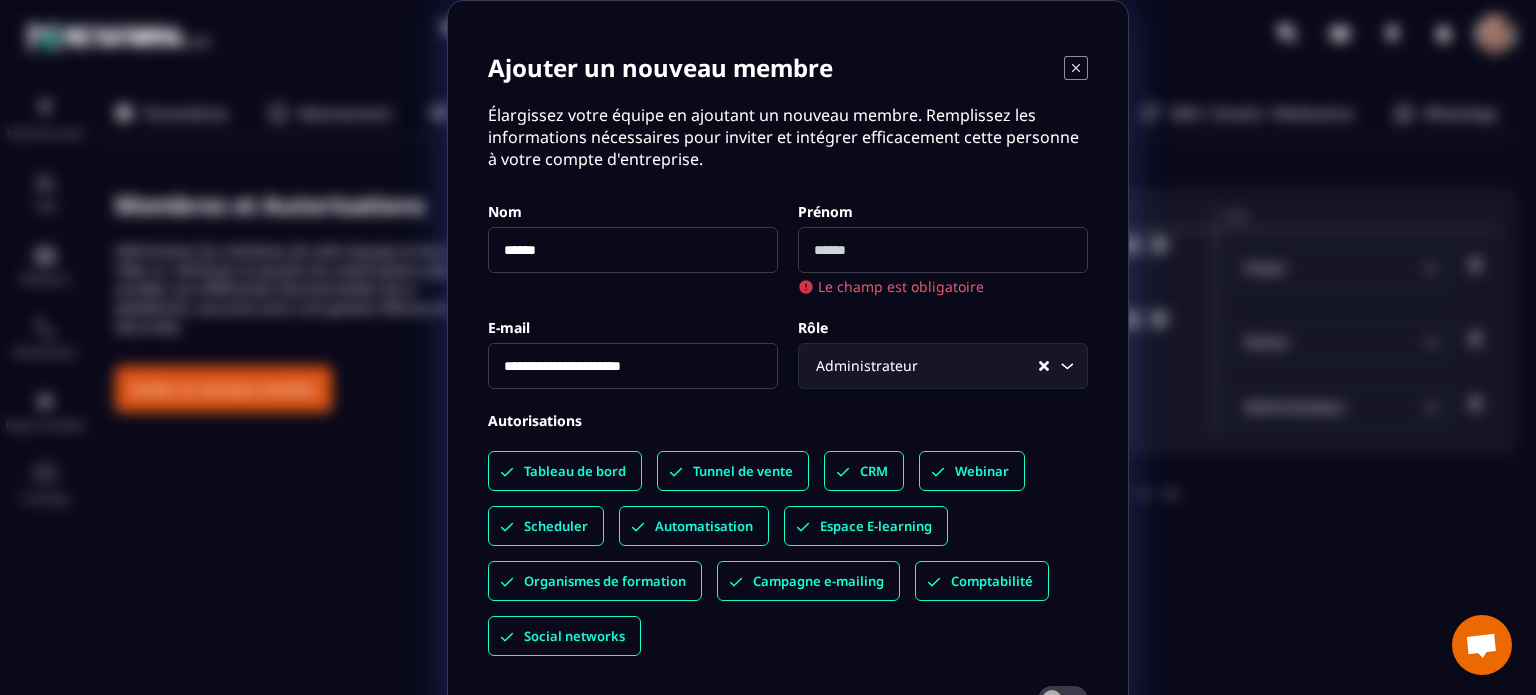 scroll, scrollTop: 140, scrollLeft: 0, axis: vertical 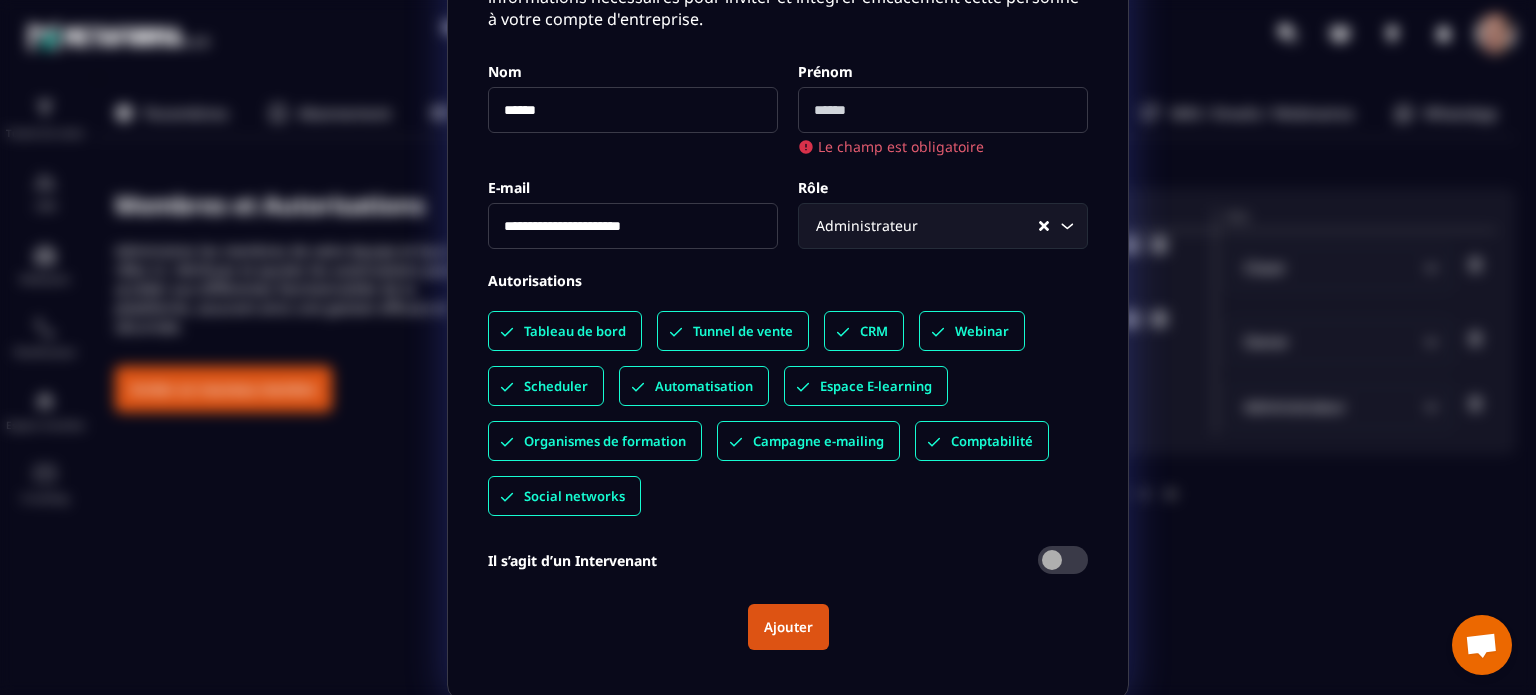 click at bounding box center (943, 110) 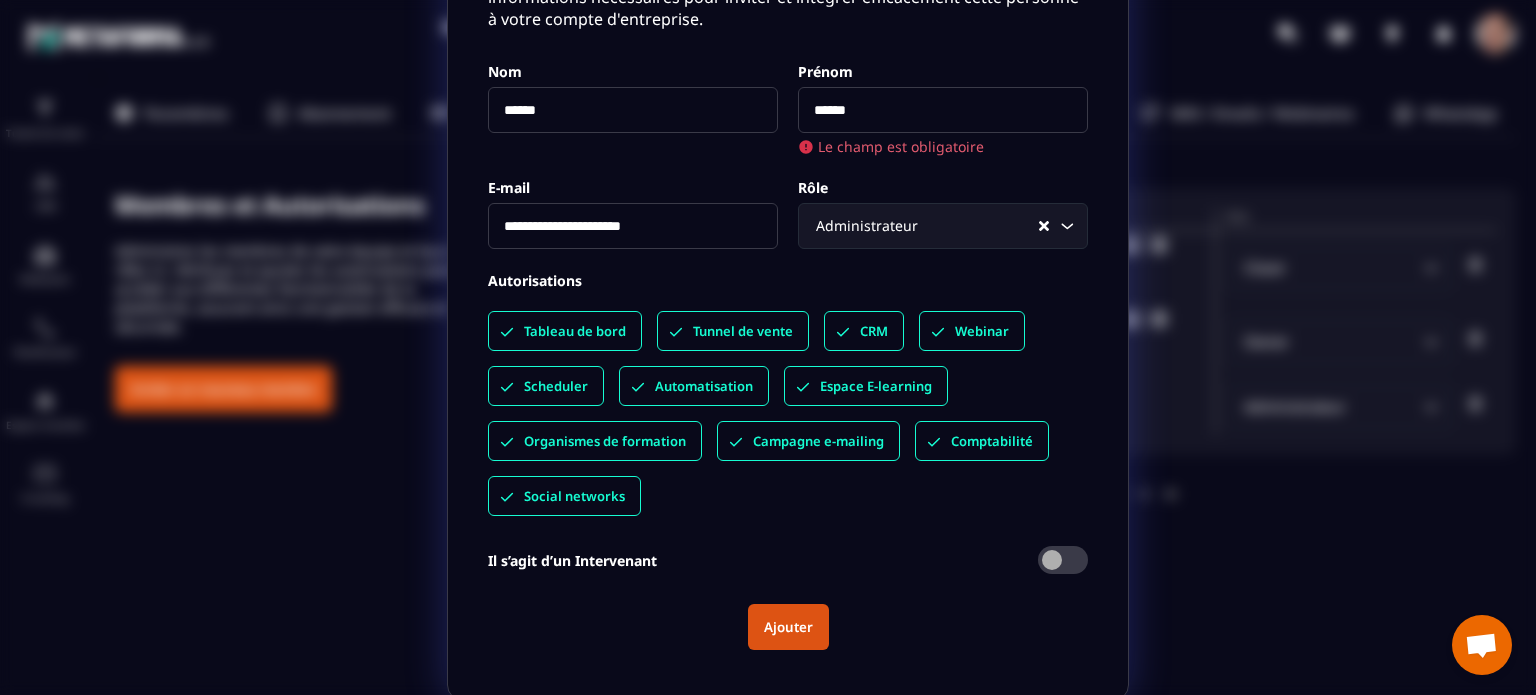 type on "******" 